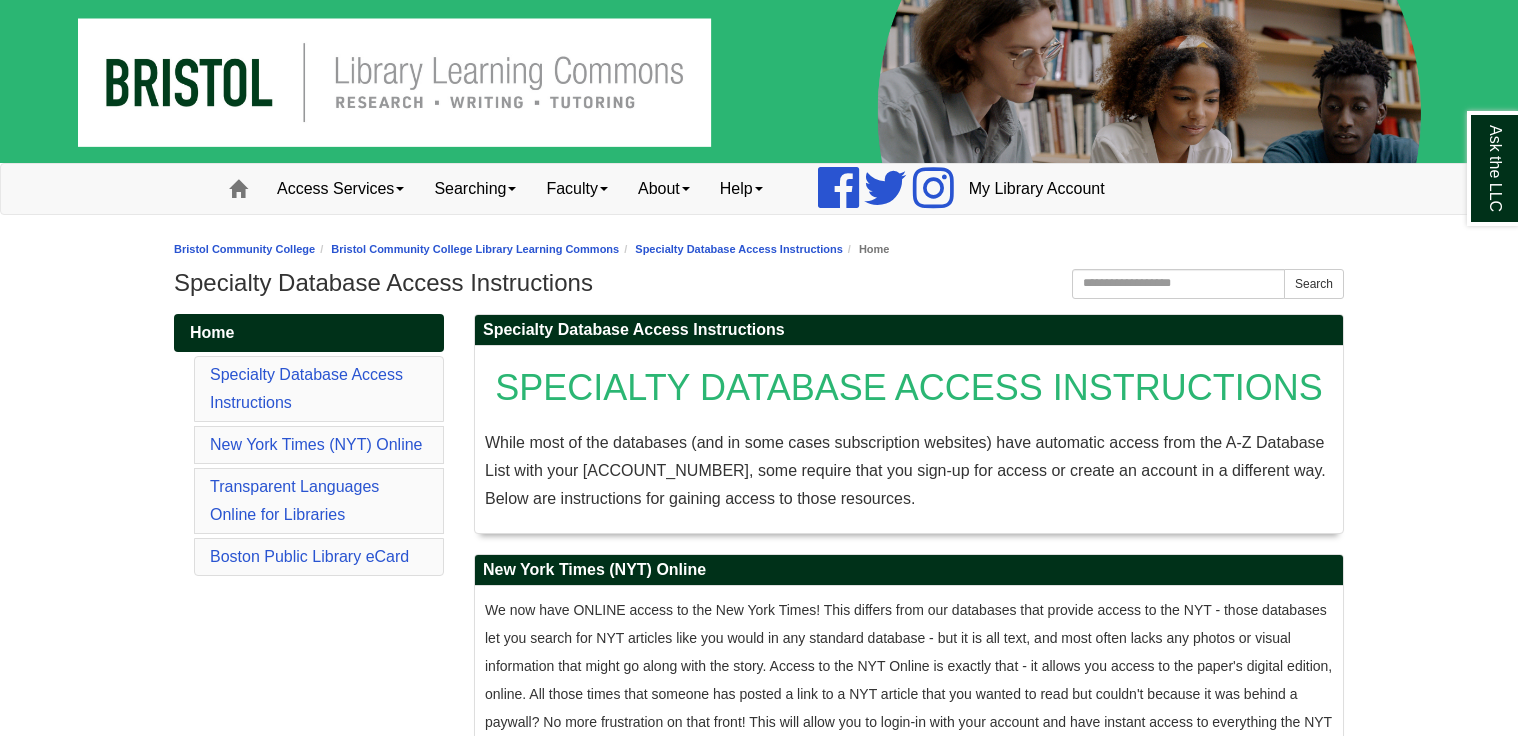 scroll, scrollTop: 0, scrollLeft: 0, axis: both 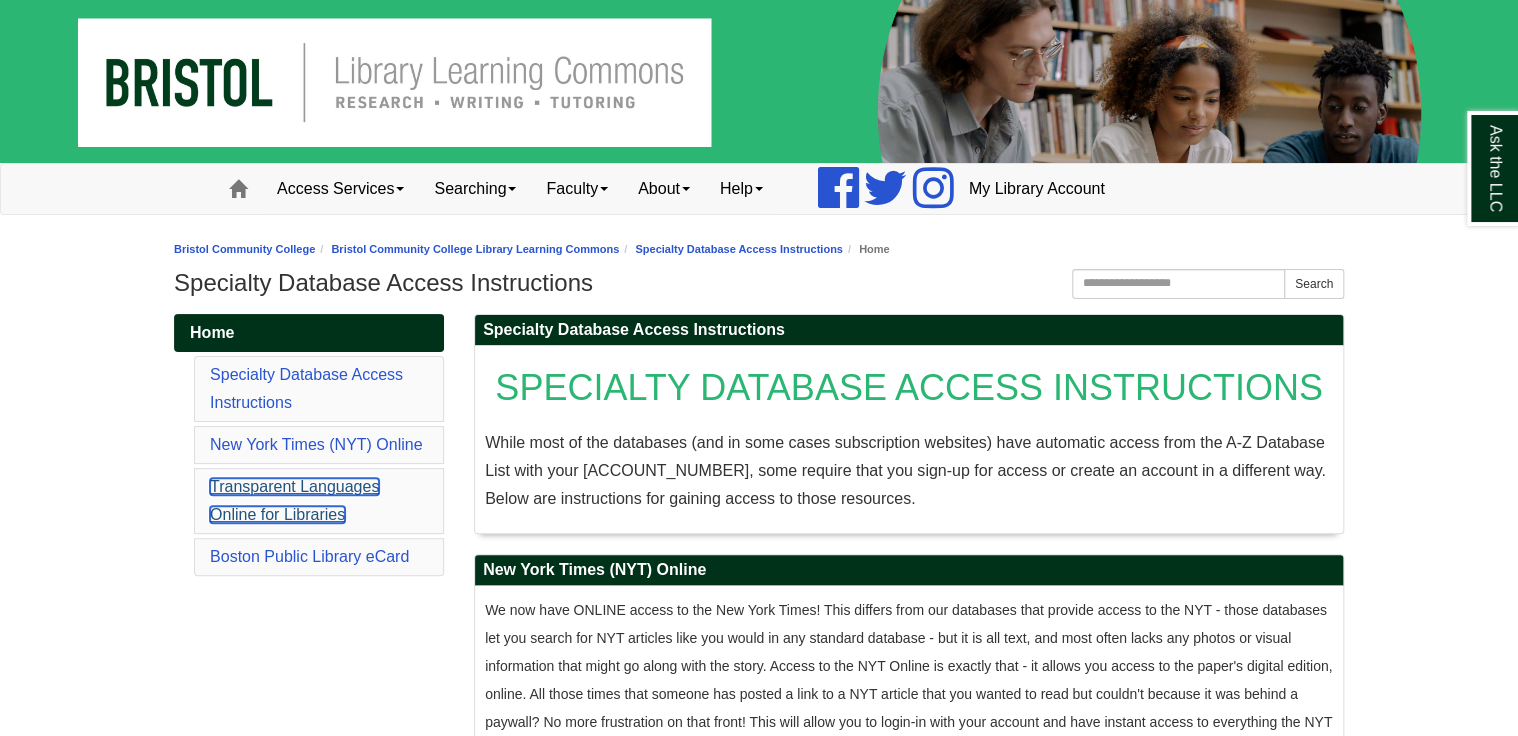 click on "Transparent Languages Online for Libraries" at bounding box center (294, 500) 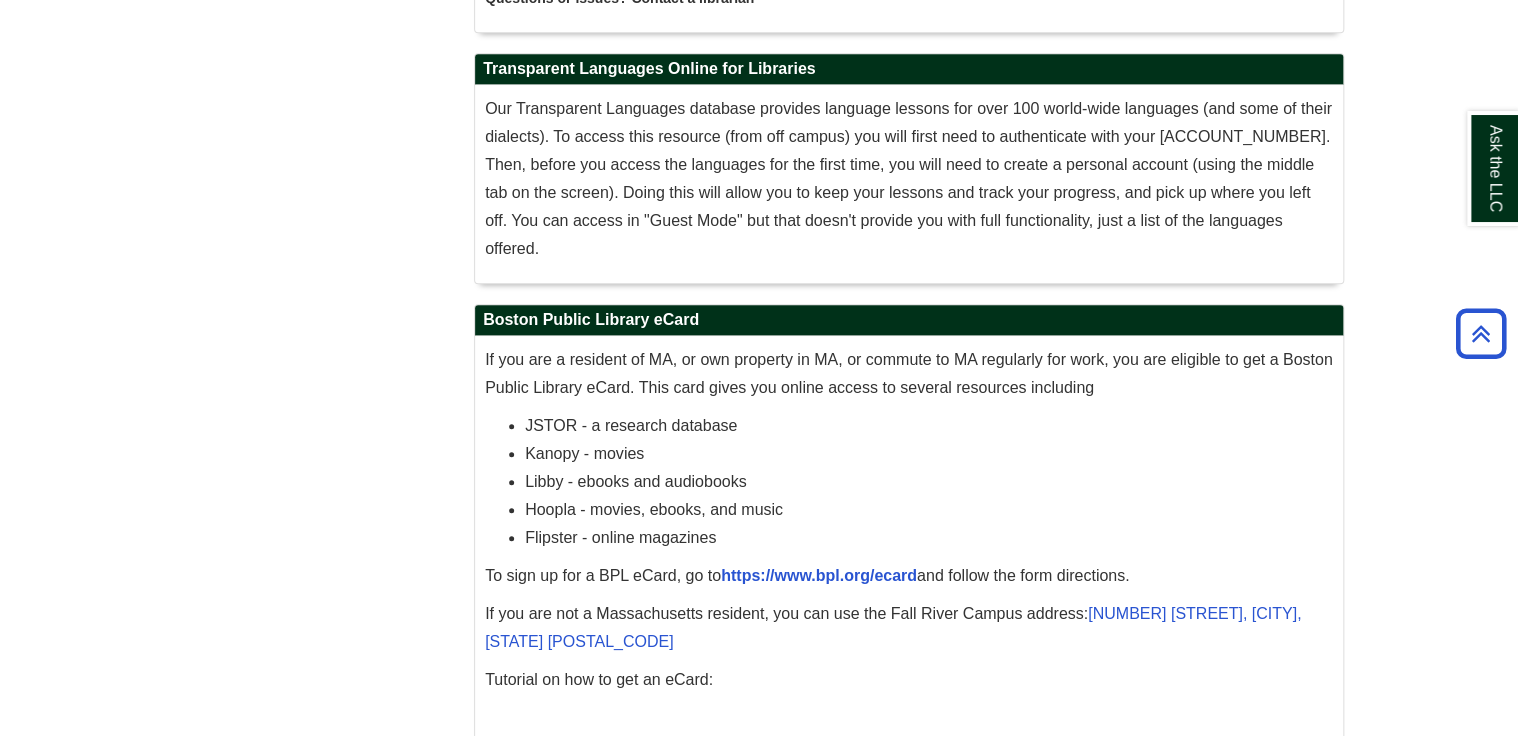 scroll, scrollTop: 4590, scrollLeft: 0, axis: vertical 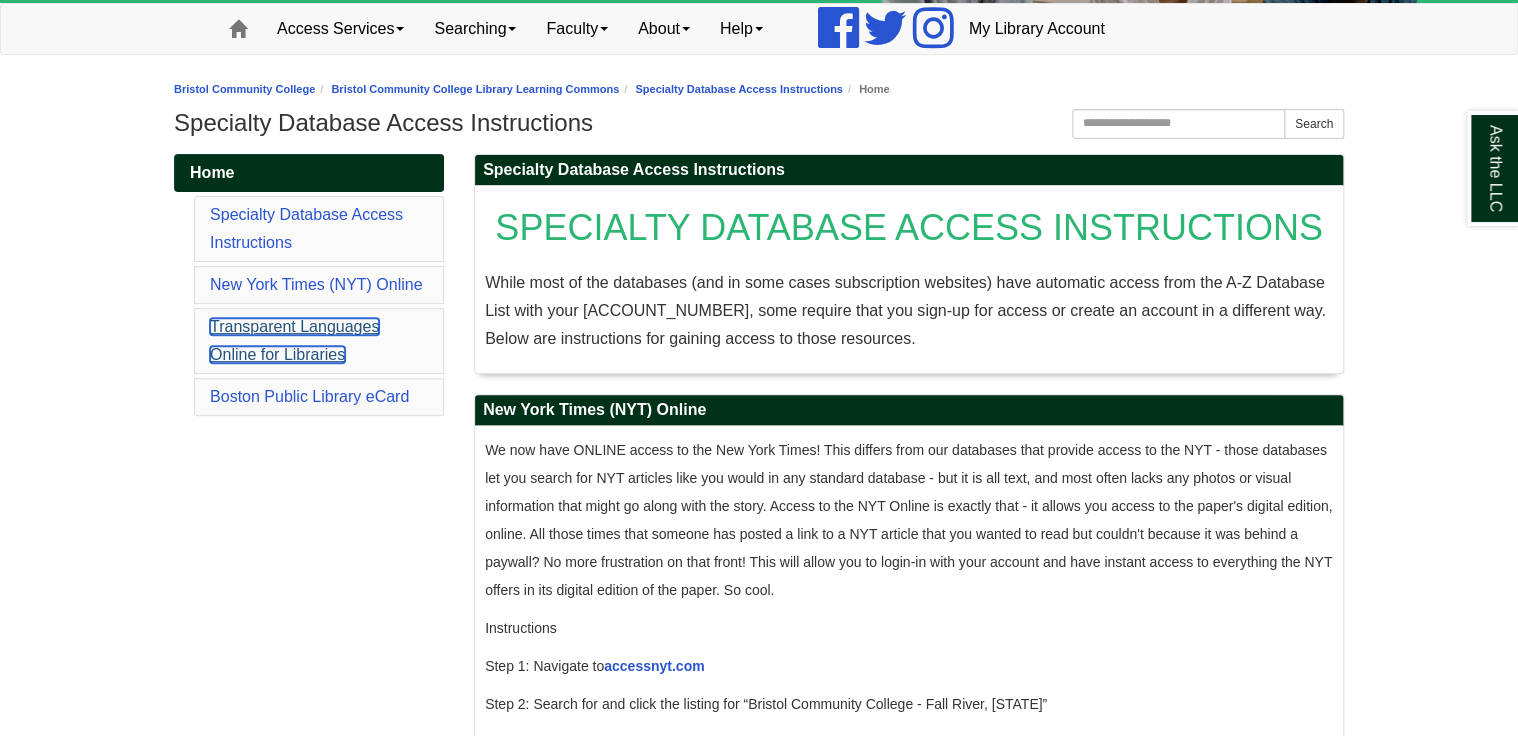 click on "Transparent Languages Online for Libraries" at bounding box center (294, 340) 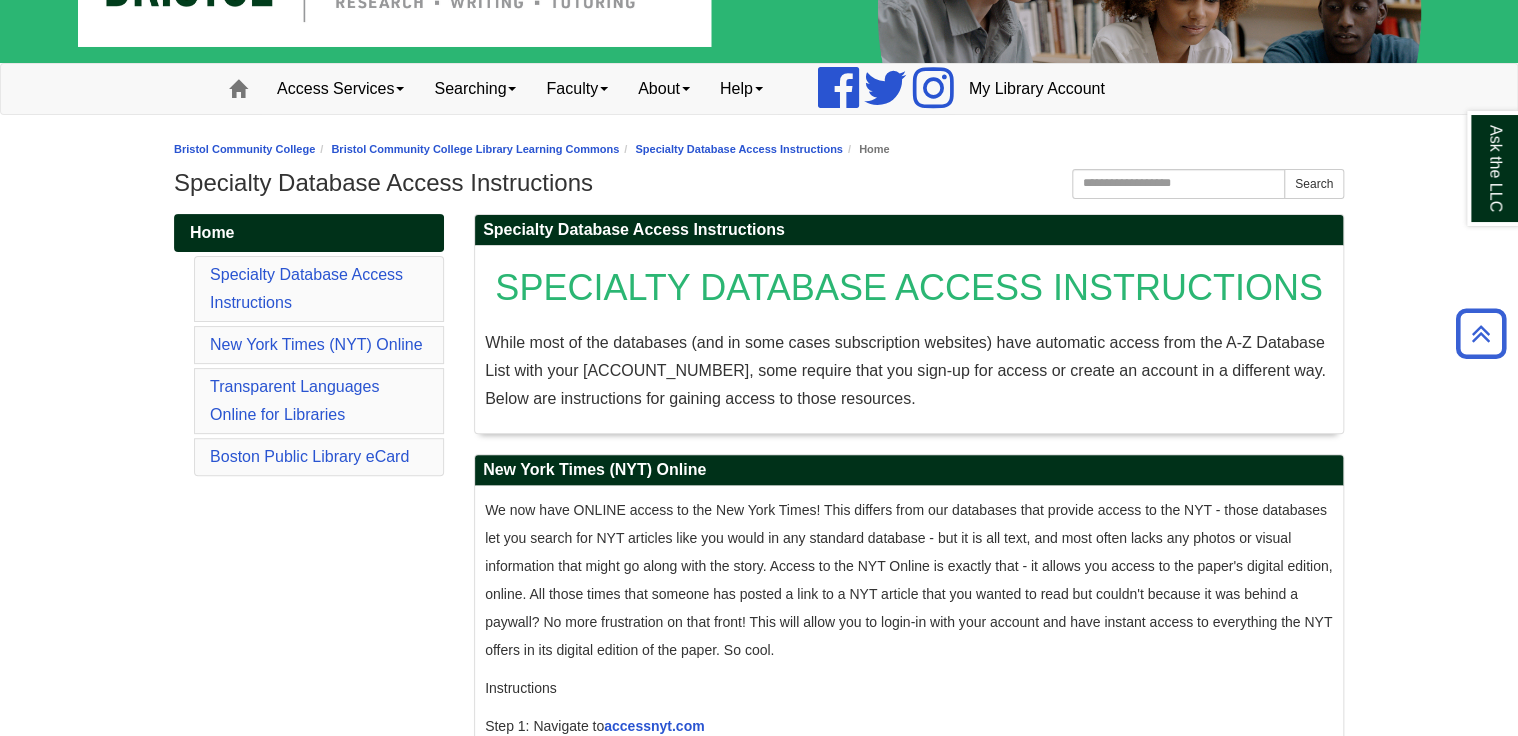 scroll, scrollTop: 80, scrollLeft: 0, axis: vertical 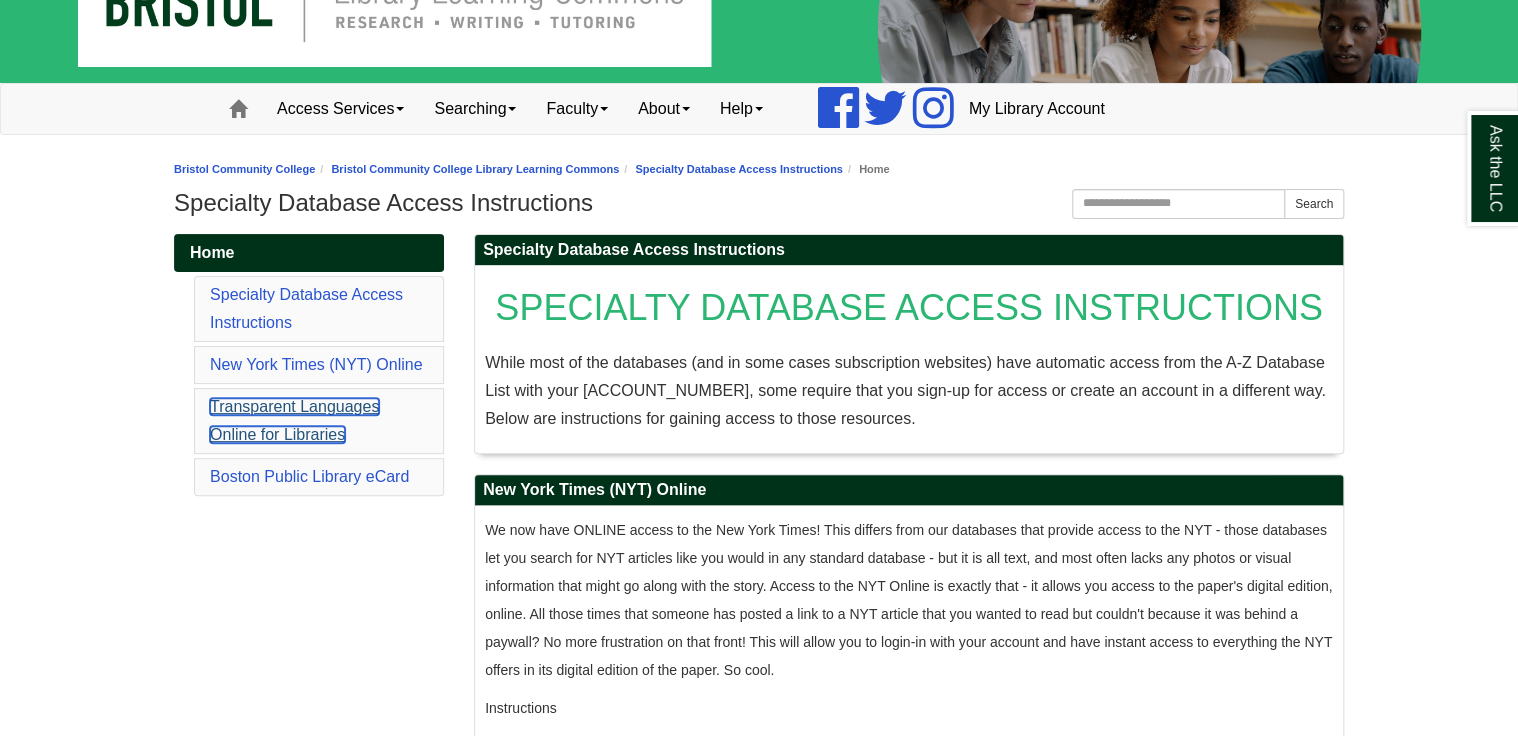 click on "Transparent Languages Online for Libraries" at bounding box center (294, 420) 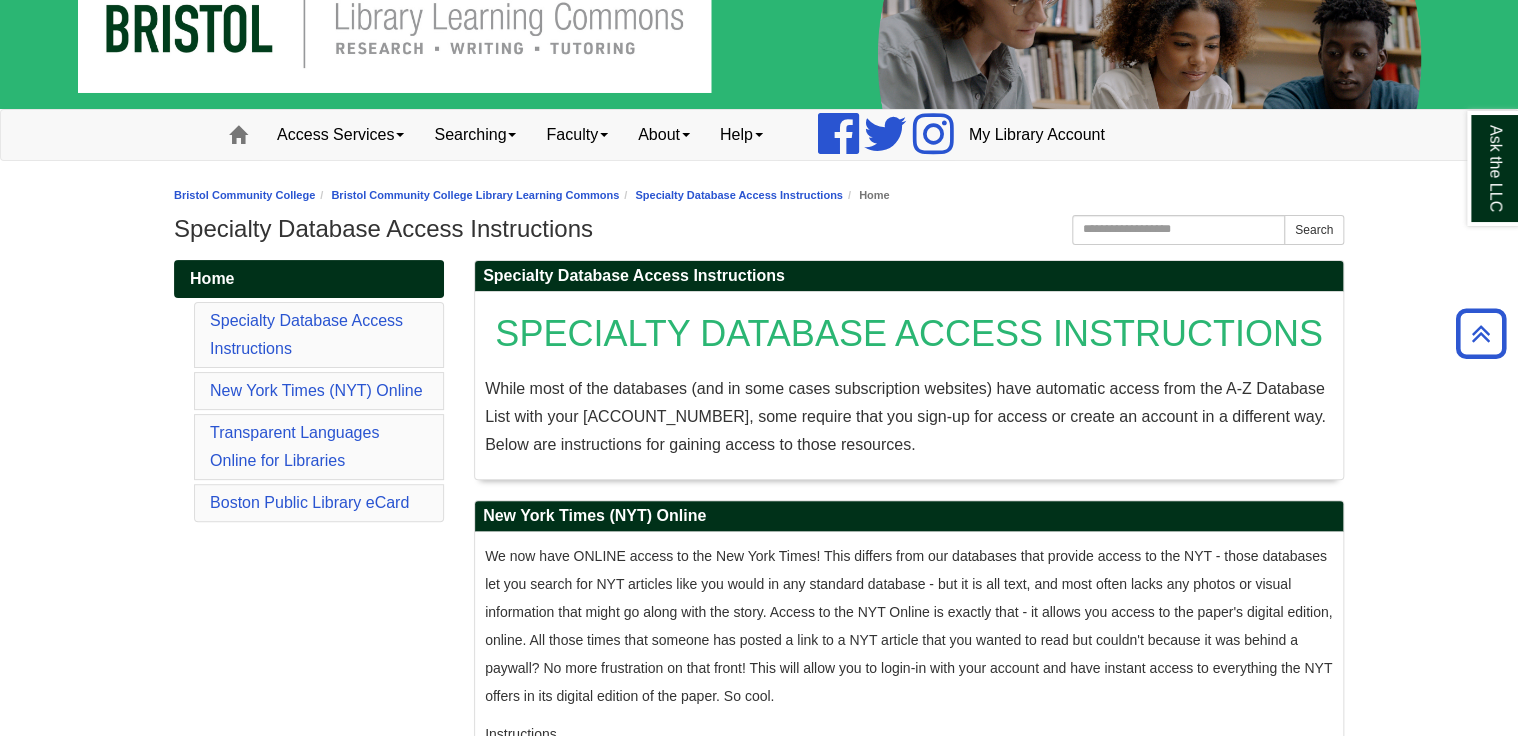 scroll, scrollTop: 50, scrollLeft: 0, axis: vertical 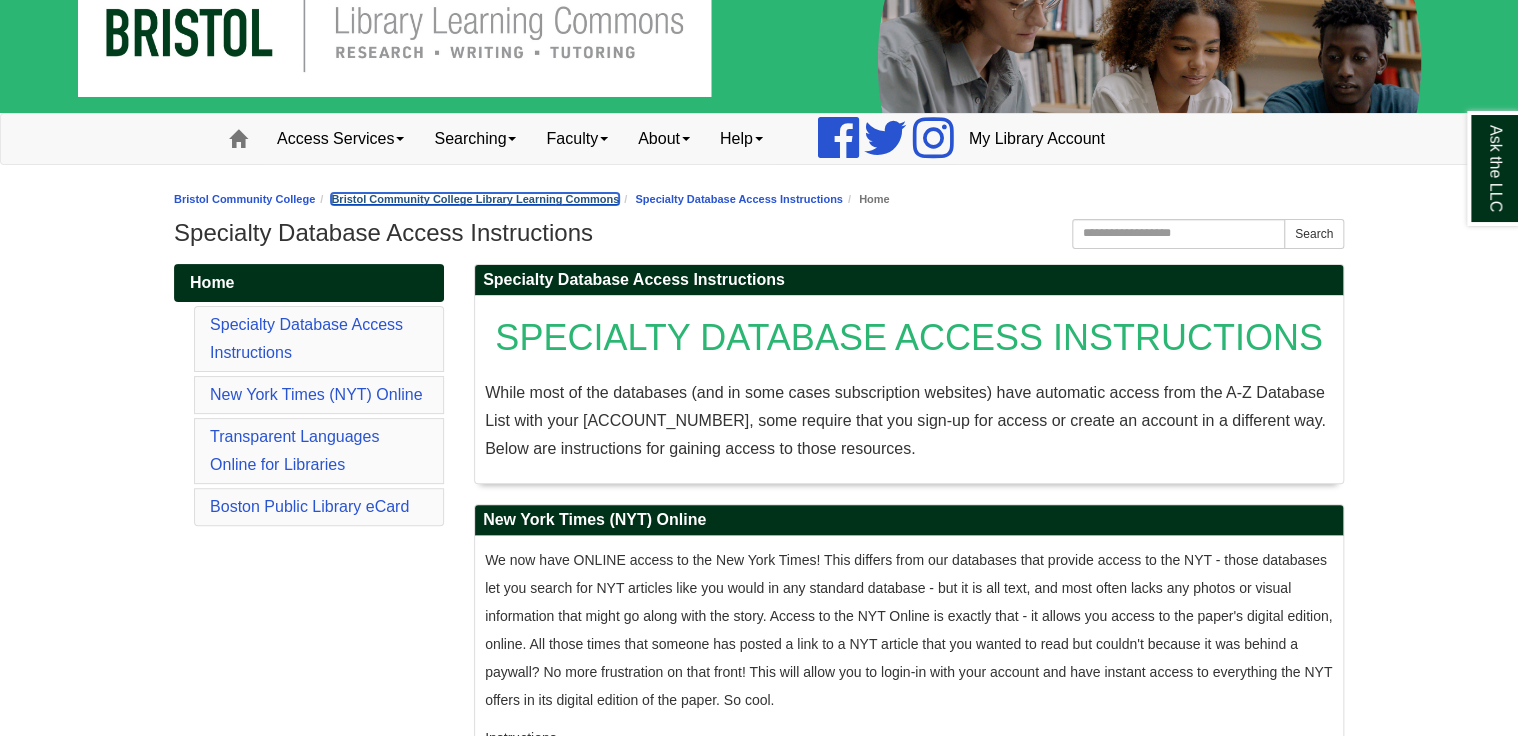 click on "Bristol Community College Library Learning Commons" at bounding box center (475, 199) 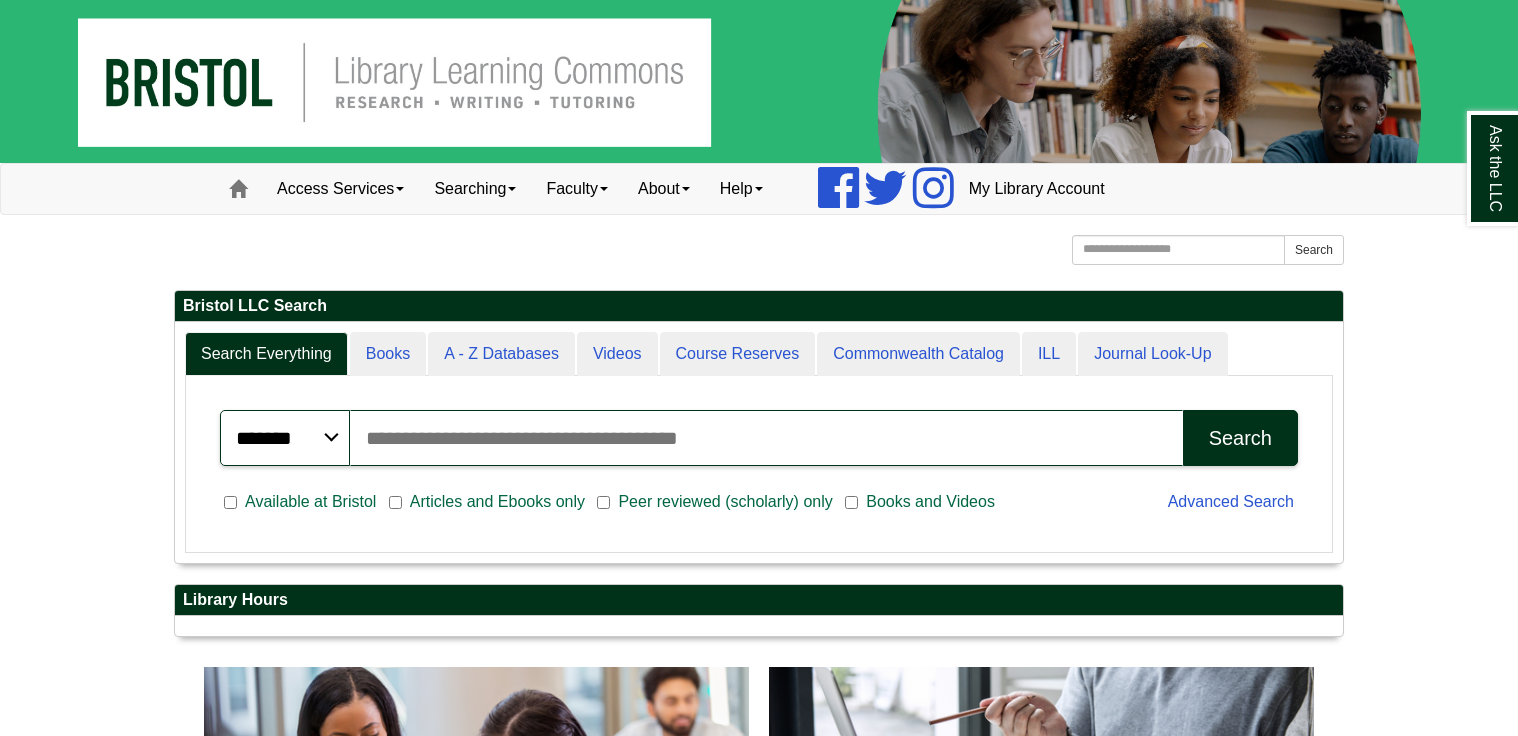 scroll, scrollTop: 0, scrollLeft: 0, axis: both 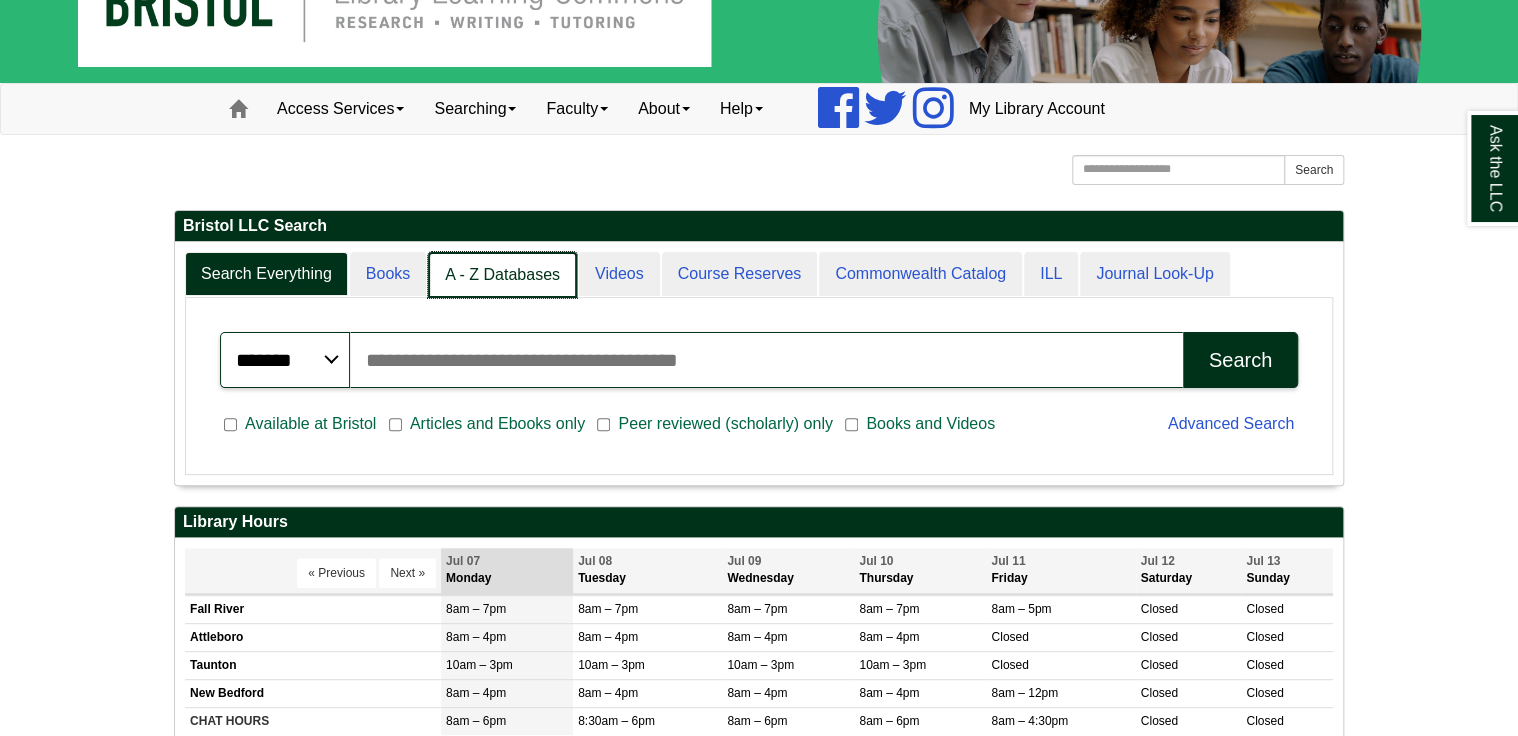 click on "A - Z Databases" at bounding box center [502, 275] 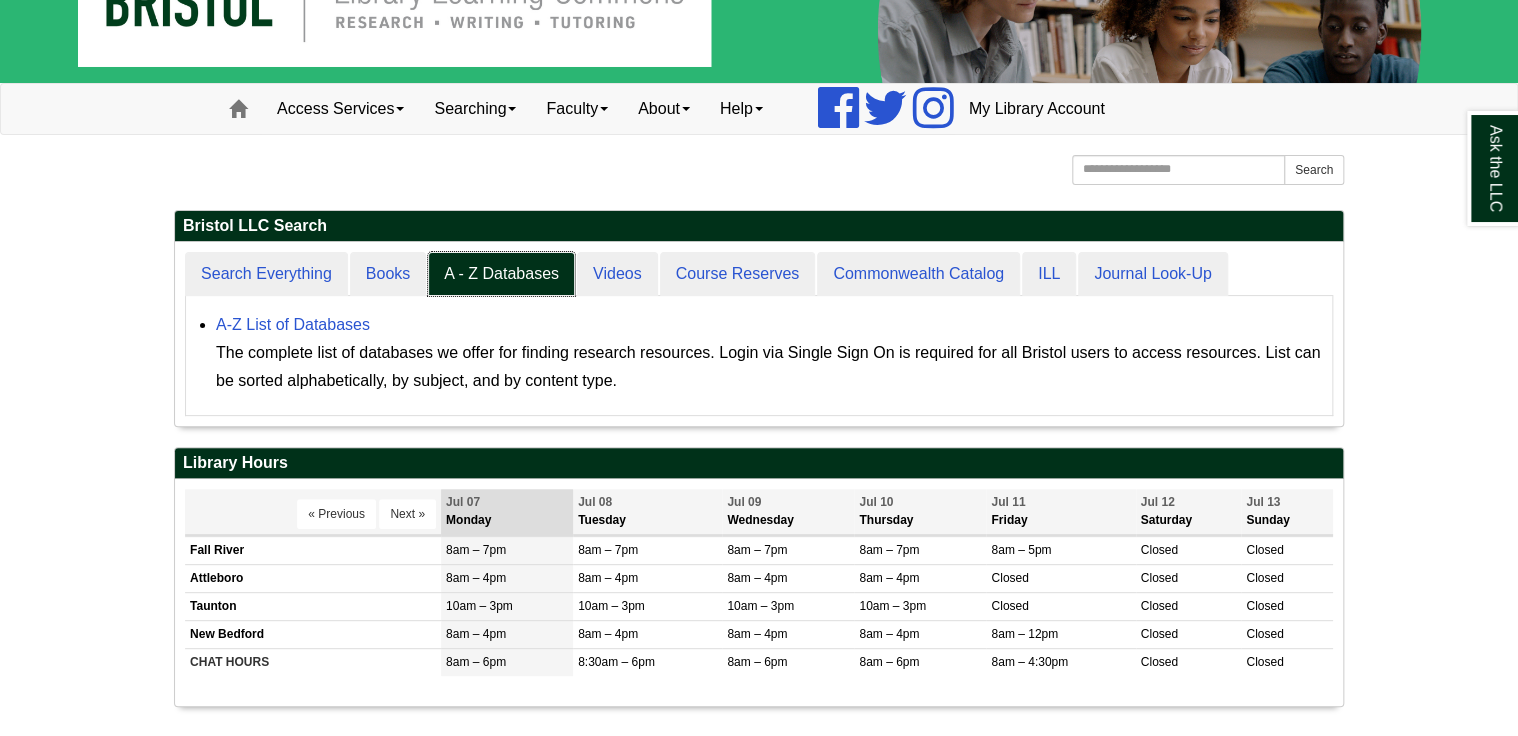 scroll, scrollTop: 184, scrollLeft: 1168, axis: both 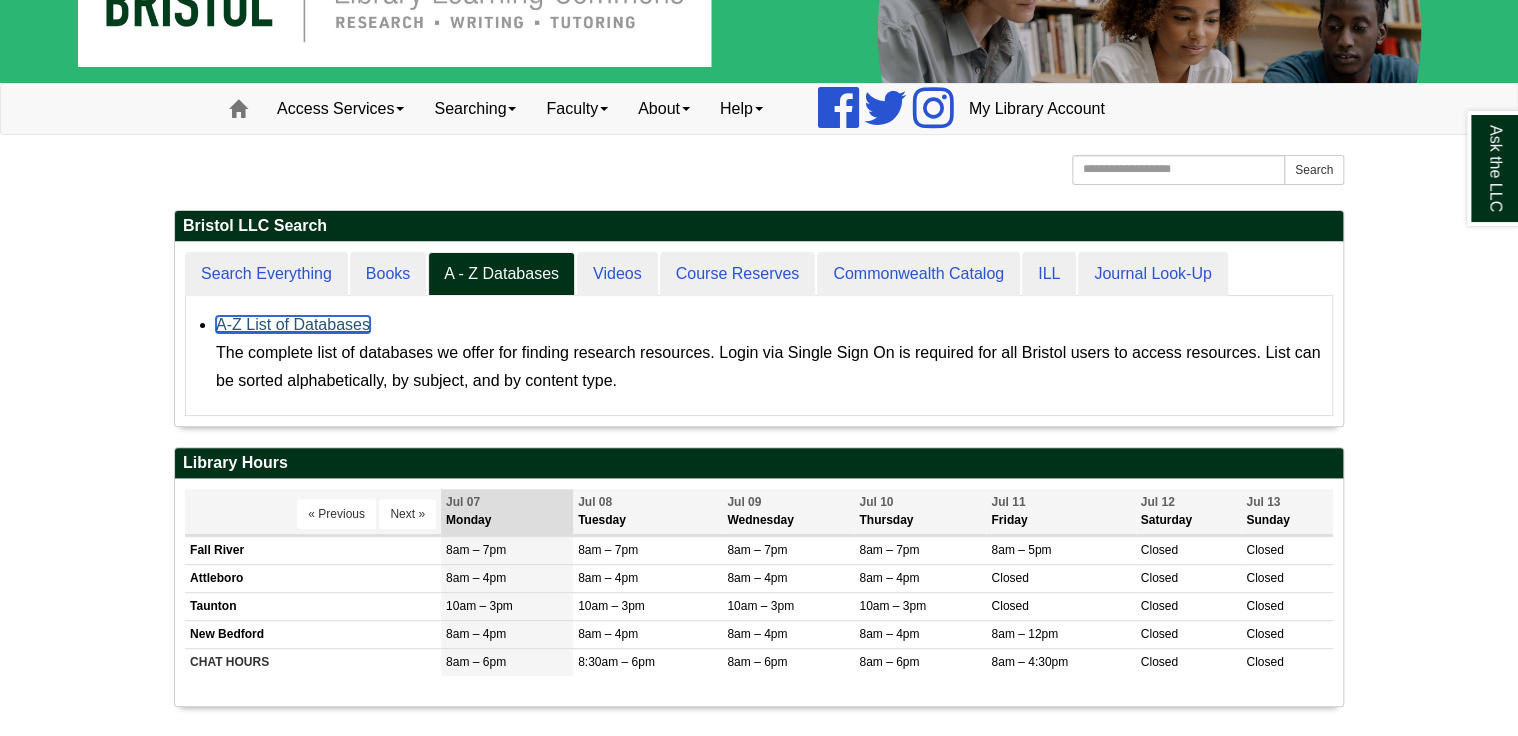 click on "A-Z List of Databases" at bounding box center [293, 324] 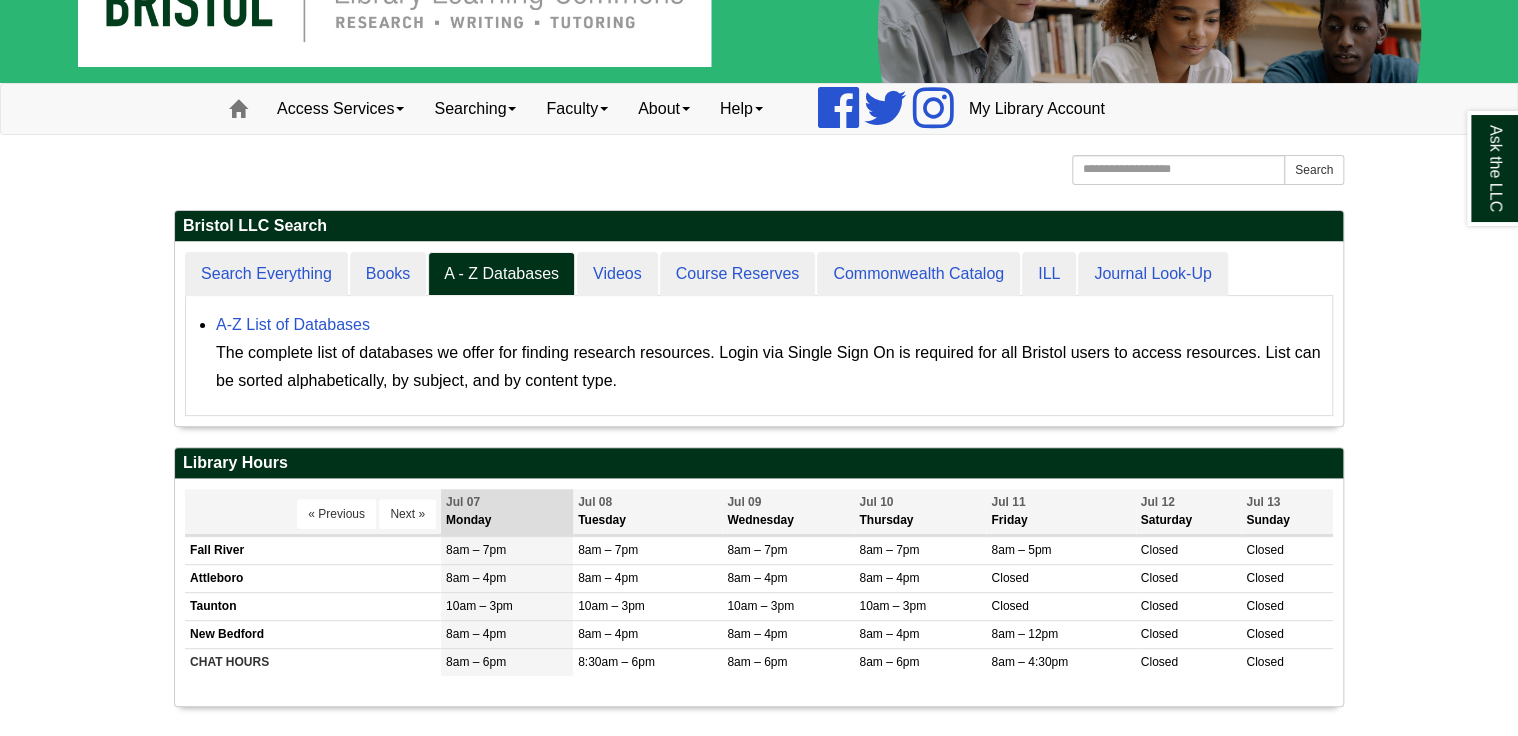 scroll, scrollTop: 10, scrollLeft: 9, axis: both 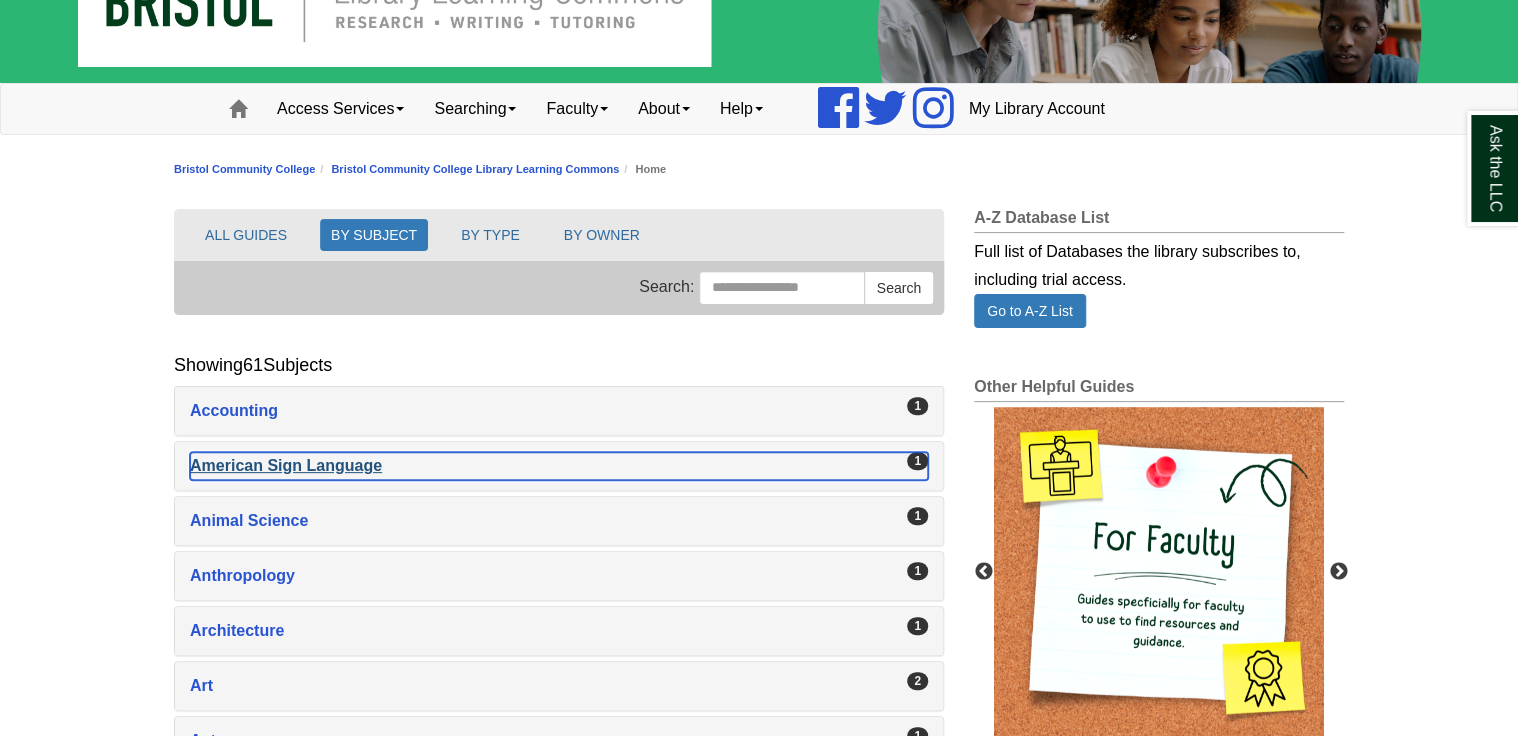 click on "American Sign Language , 1 guides" at bounding box center [559, 466] 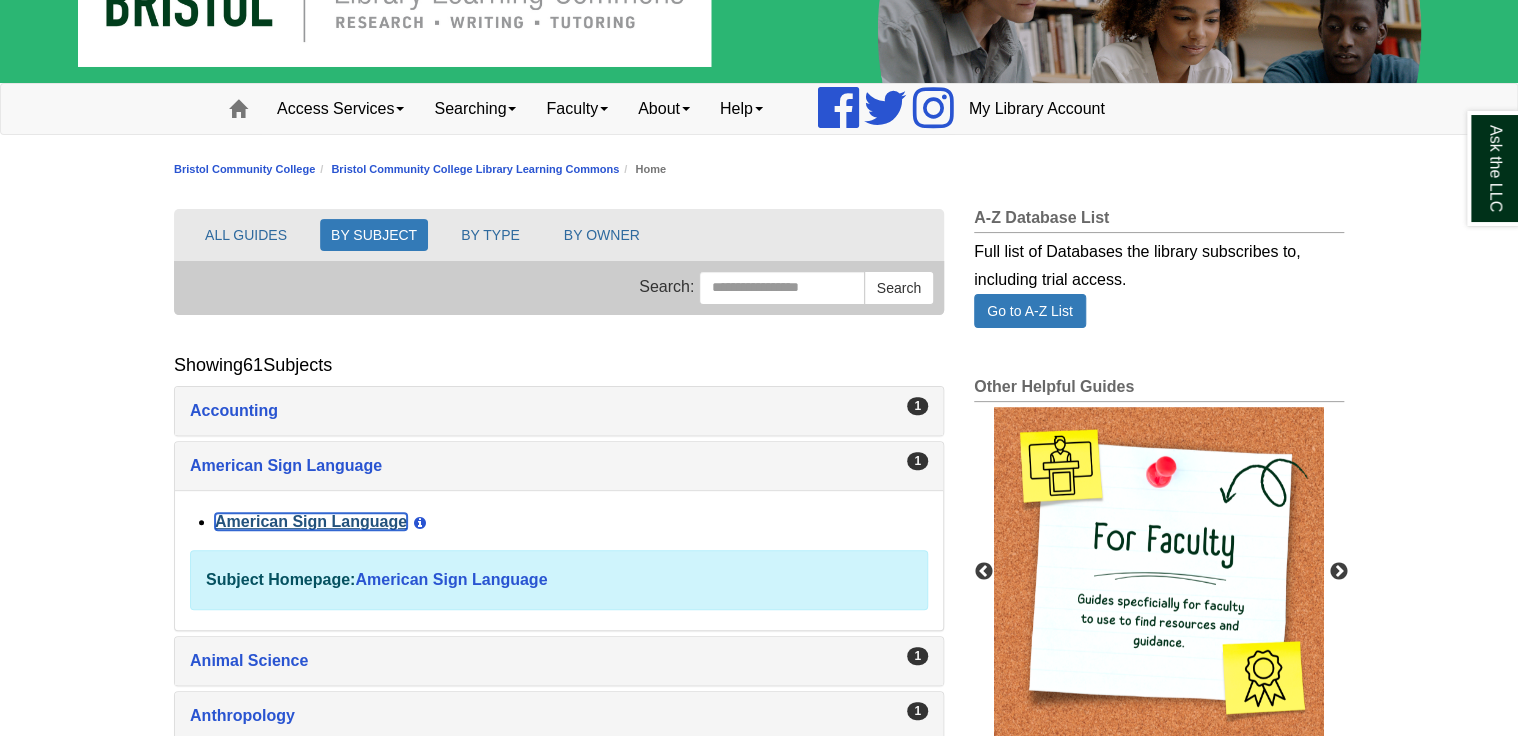 click on "American Sign Language" at bounding box center [311, 521] 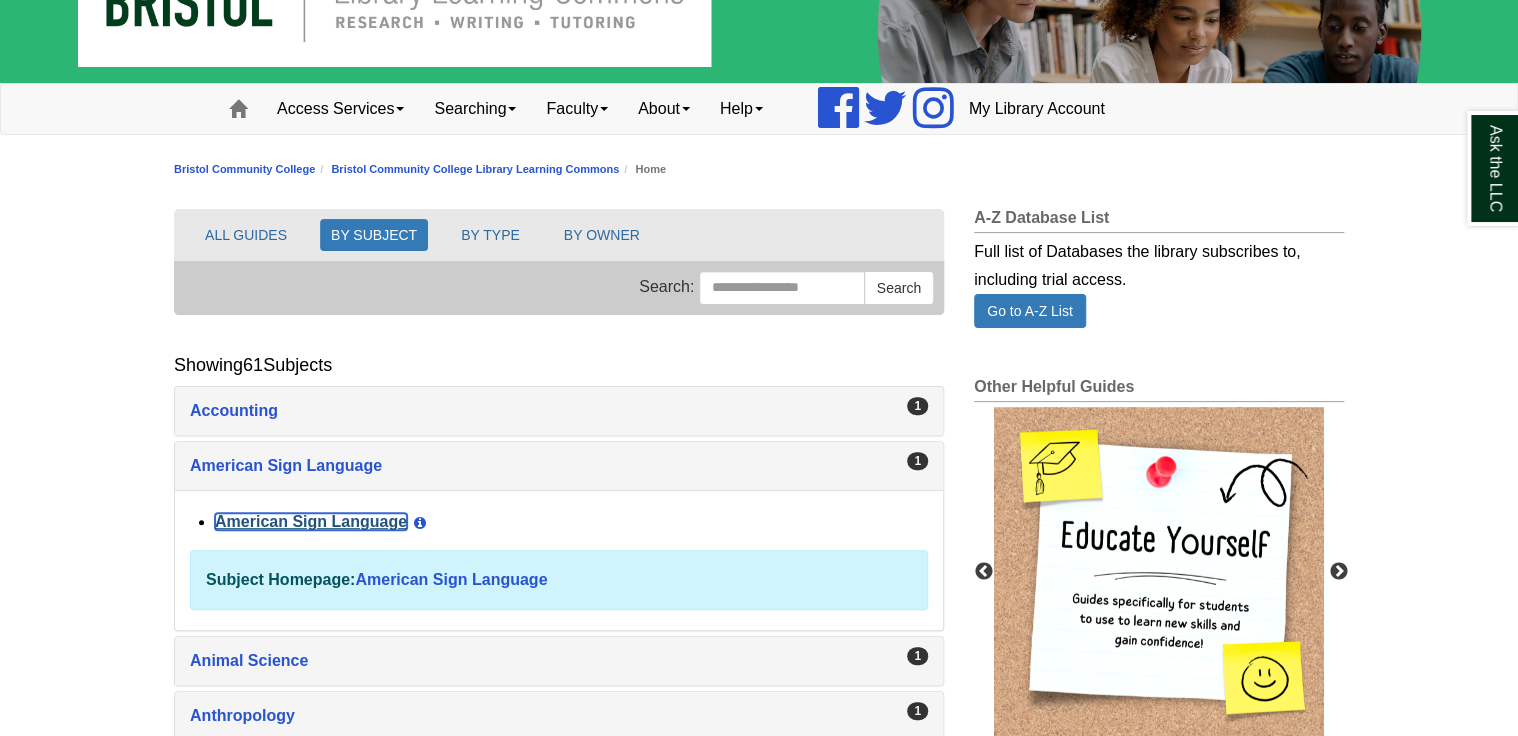 click on "American Sign Language" at bounding box center [311, 521] 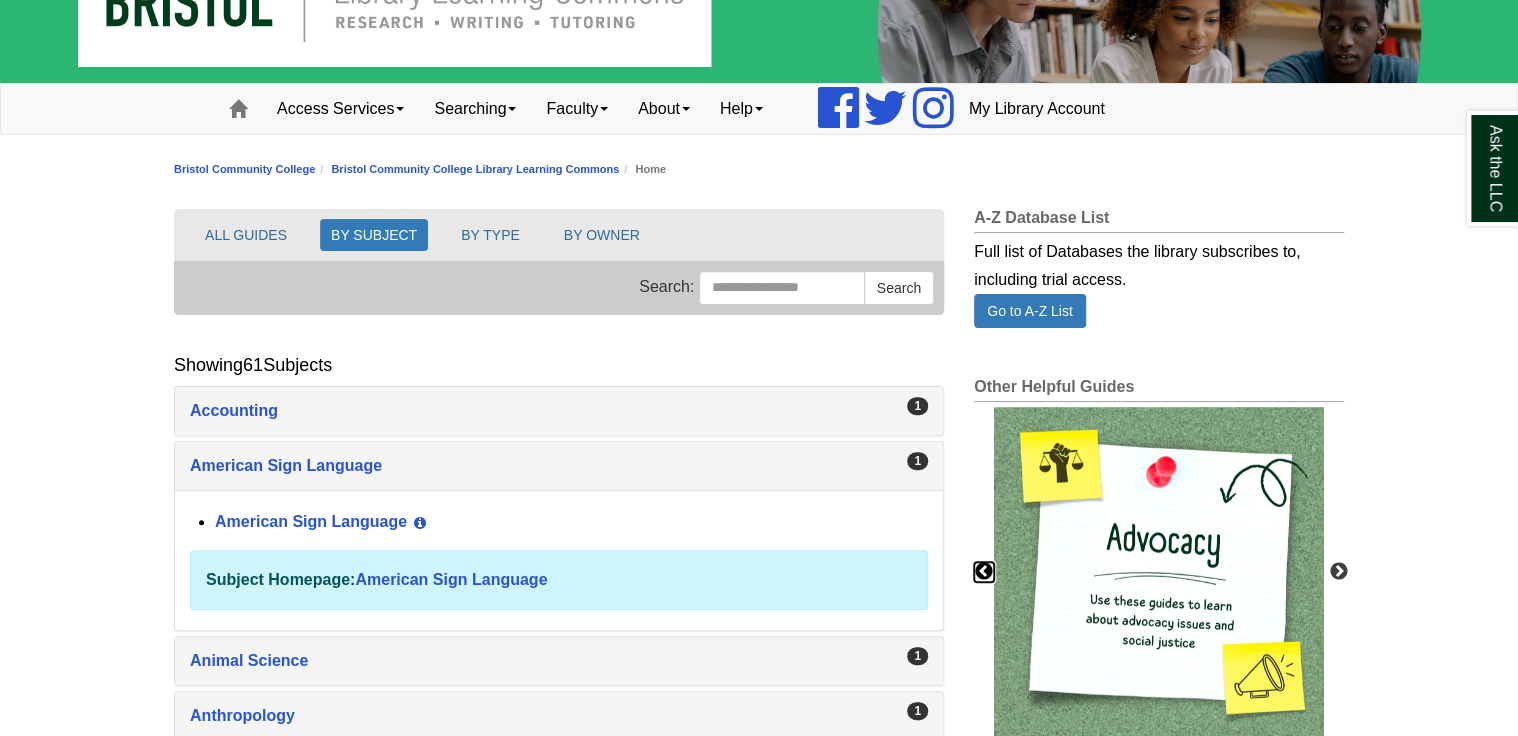 click on "Previous" at bounding box center (984, 572) 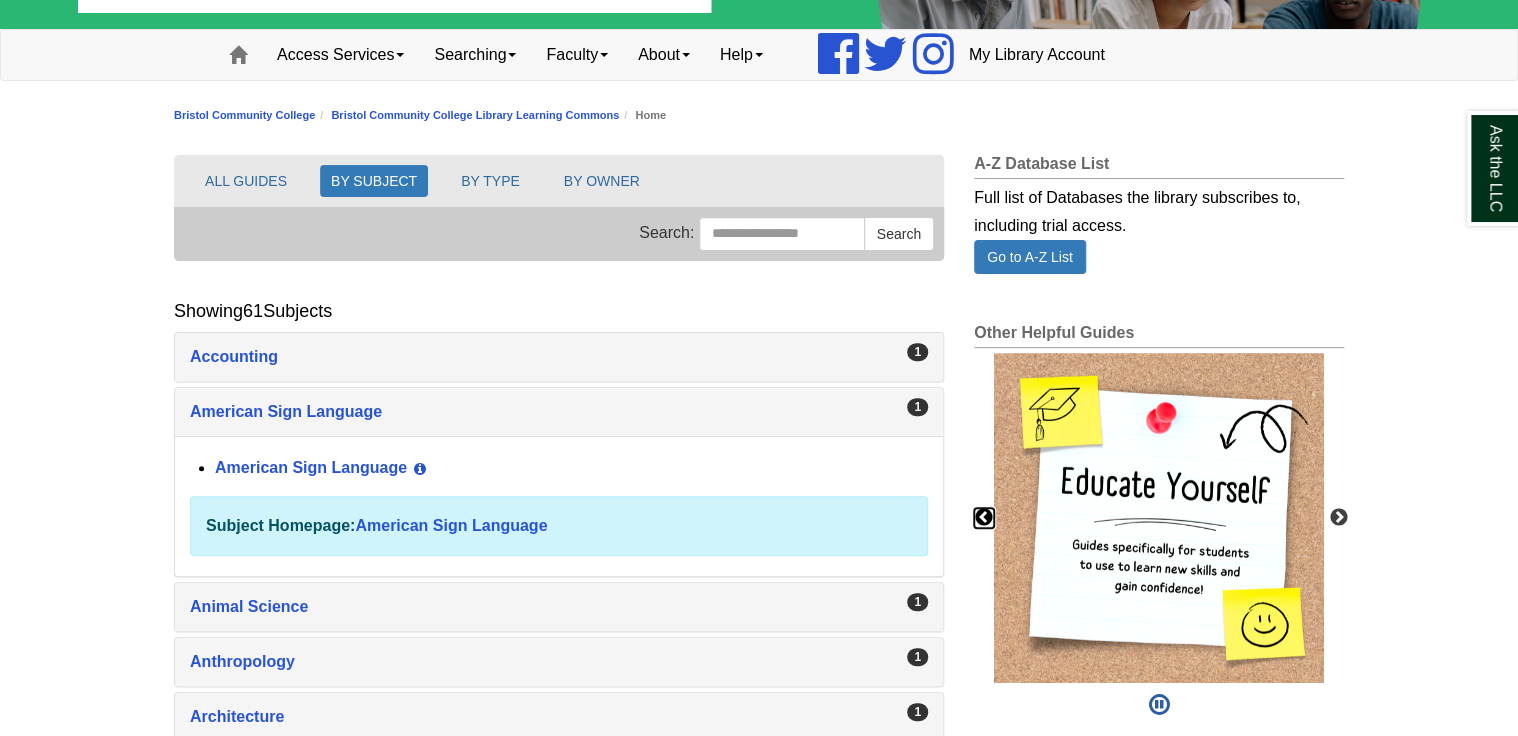 scroll, scrollTop: 160, scrollLeft: 0, axis: vertical 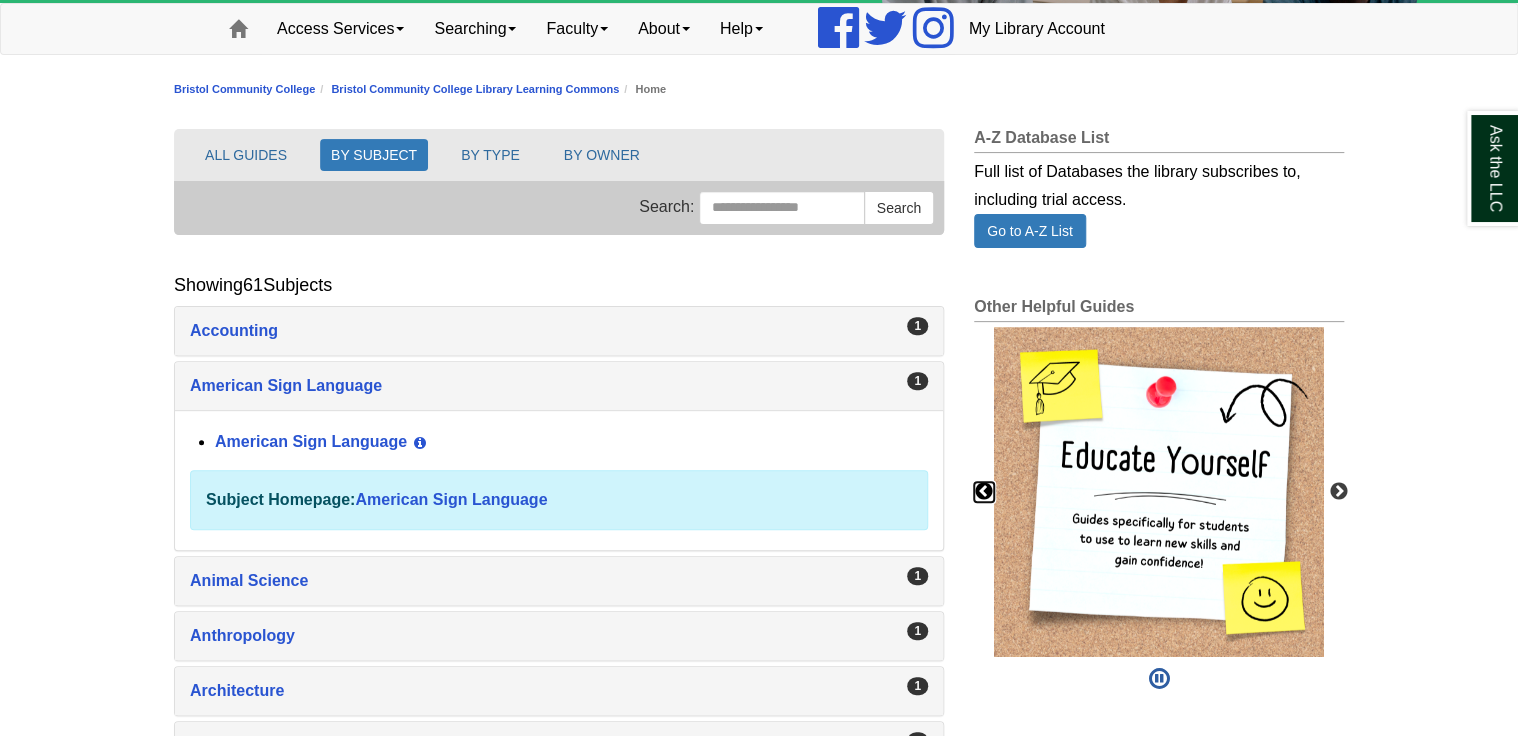 click on "Previous" at bounding box center (984, 492) 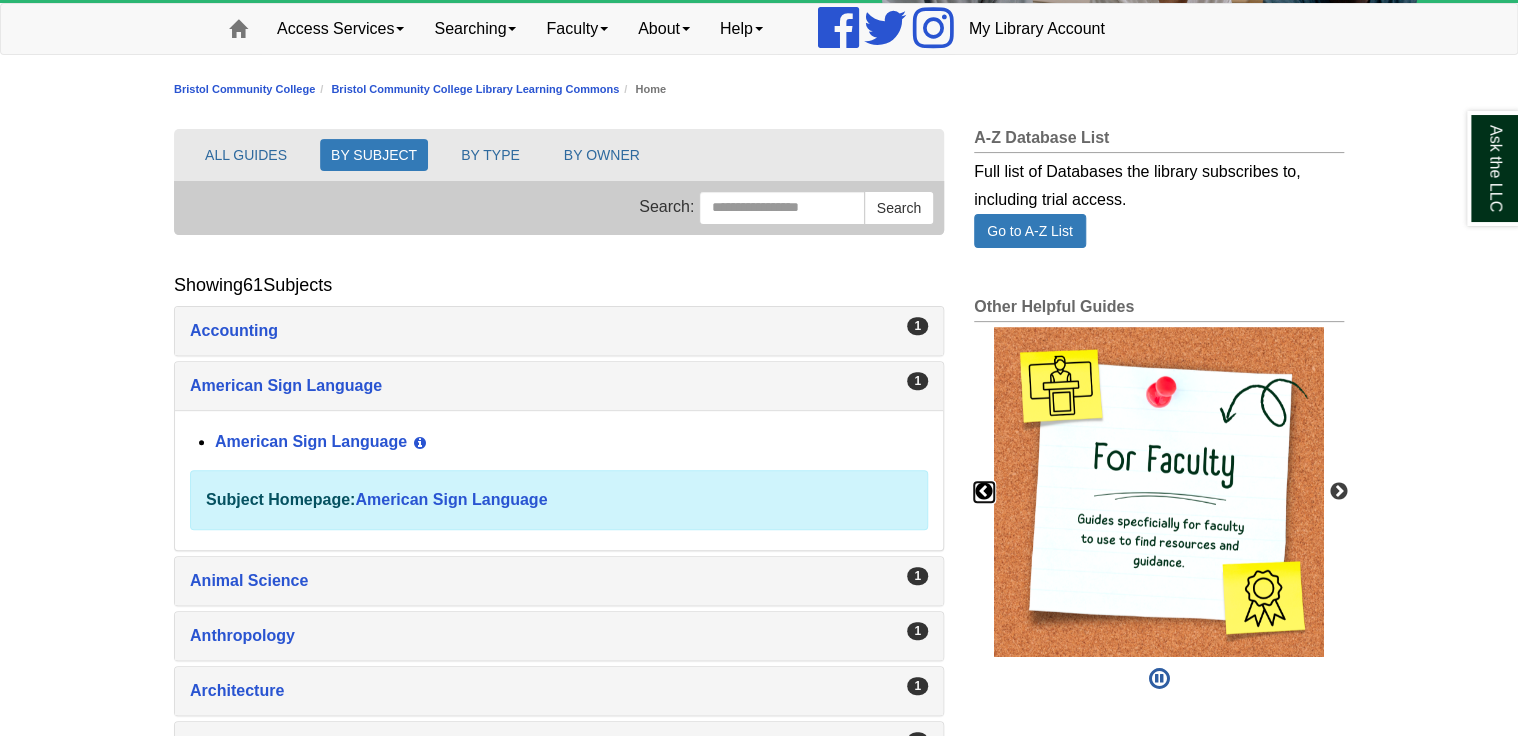 click on "Previous" at bounding box center (984, 492) 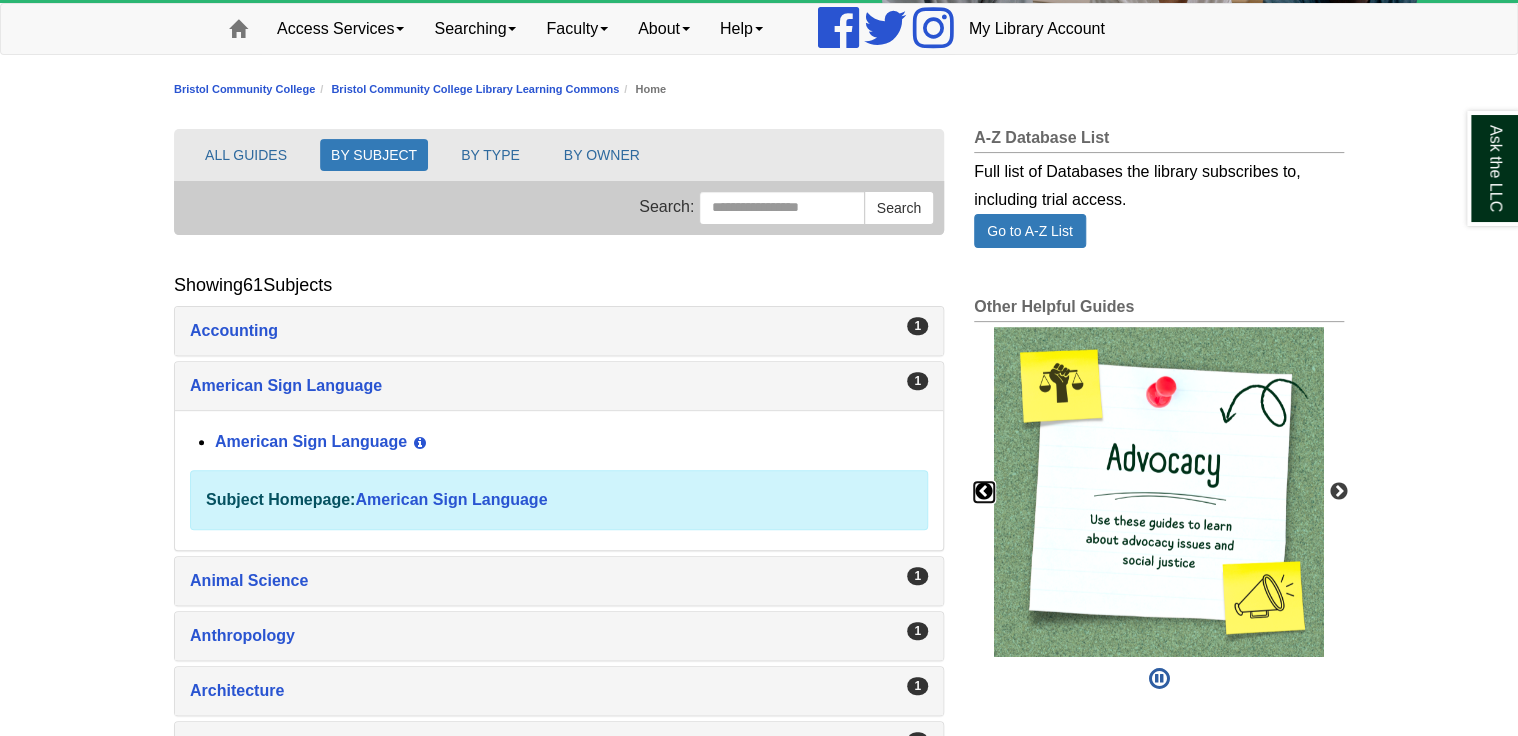 click on "Previous" at bounding box center (984, 492) 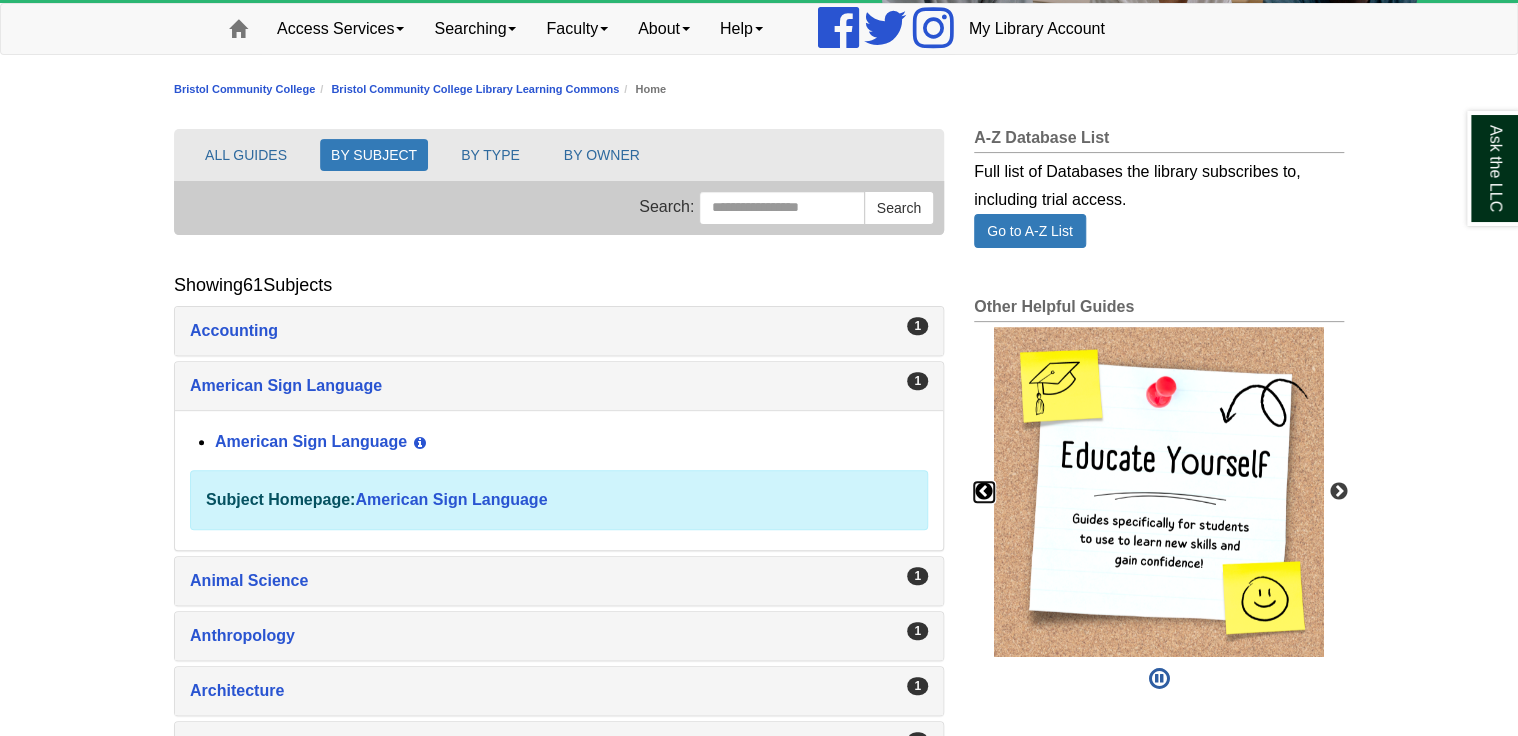 click on "Previous" at bounding box center [984, 492] 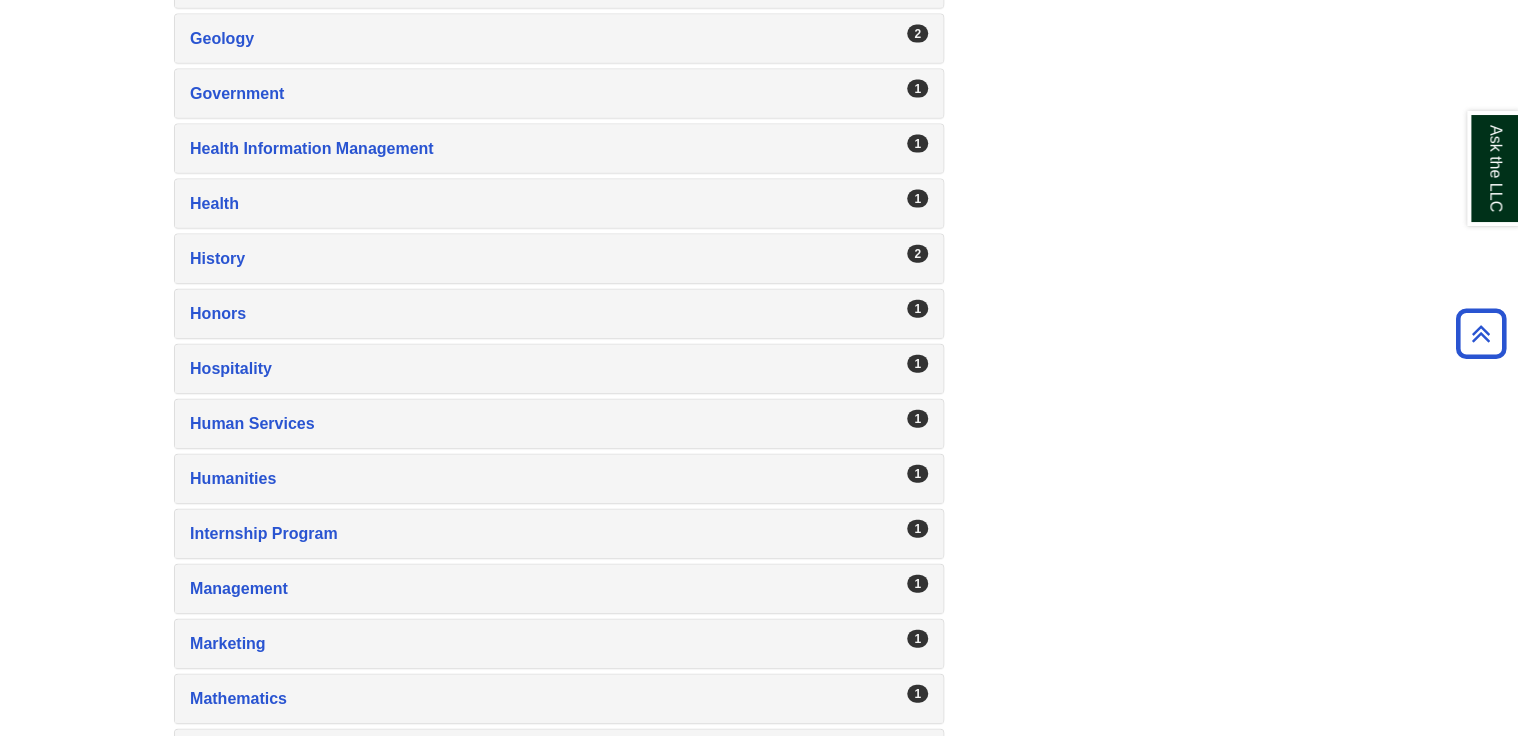 scroll, scrollTop: 2160, scrollLeft: 0, axis: vertical 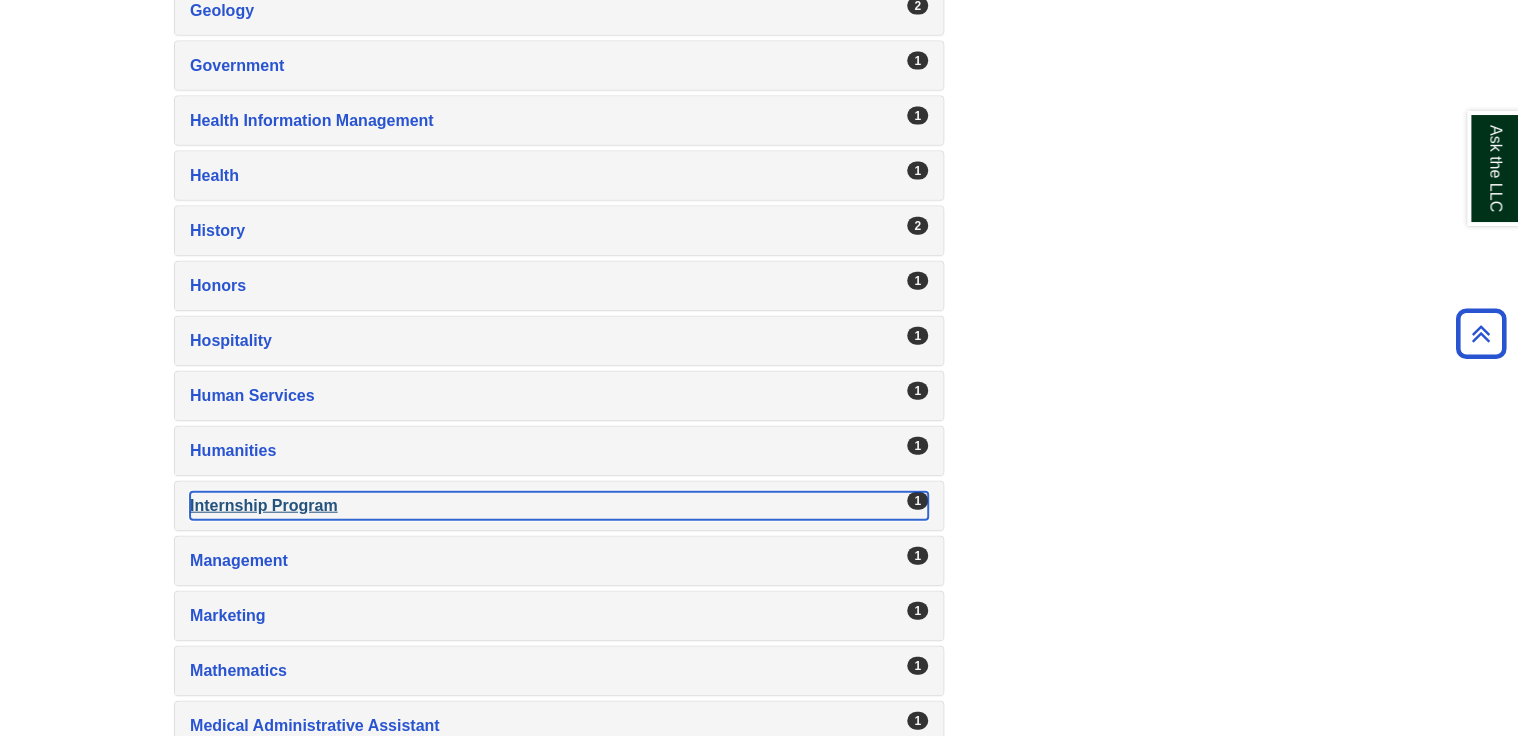 click on "Internship Program , 1 guides" at bounding box center (559, 506) 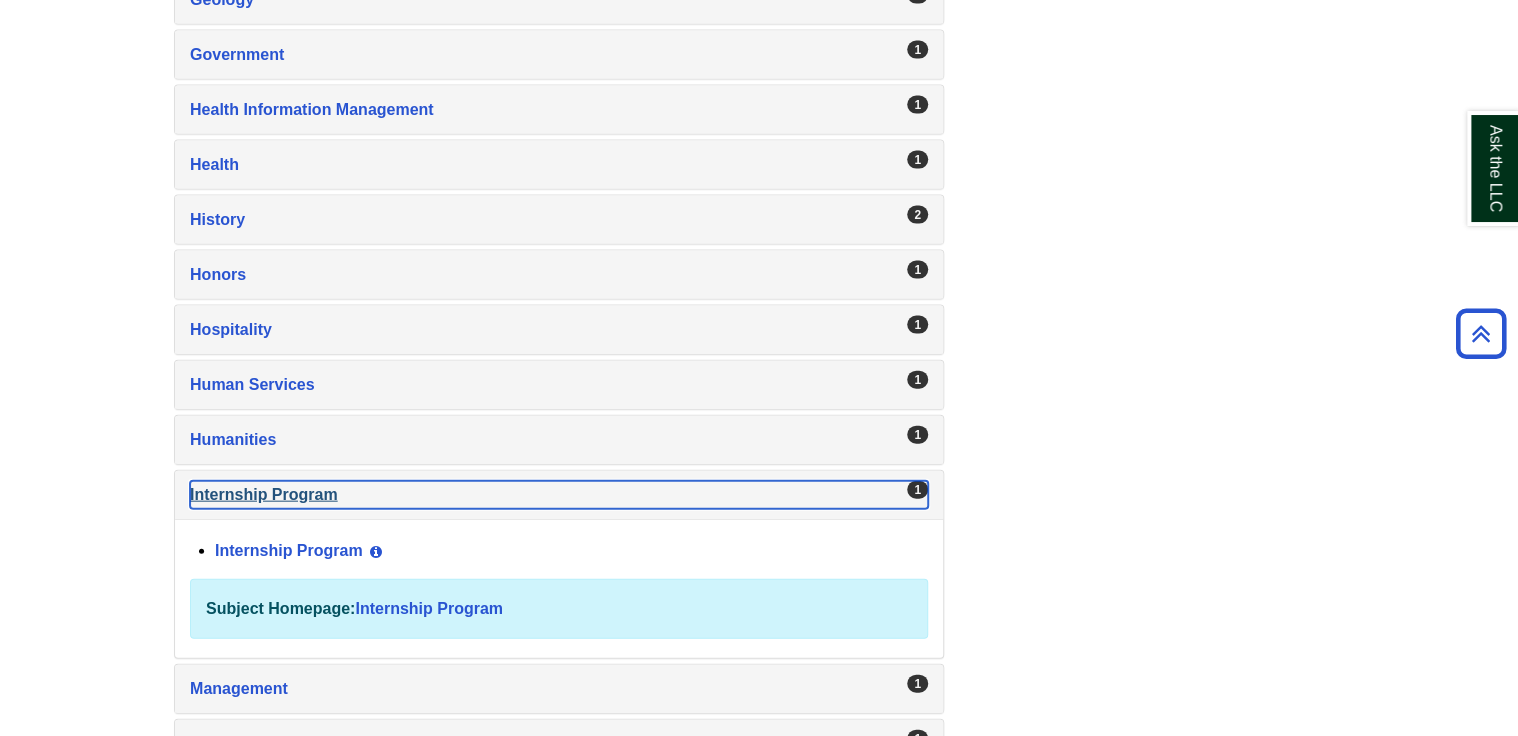 scroll, scrollTop: 2021, scrollLeft: 0, axis: vertical 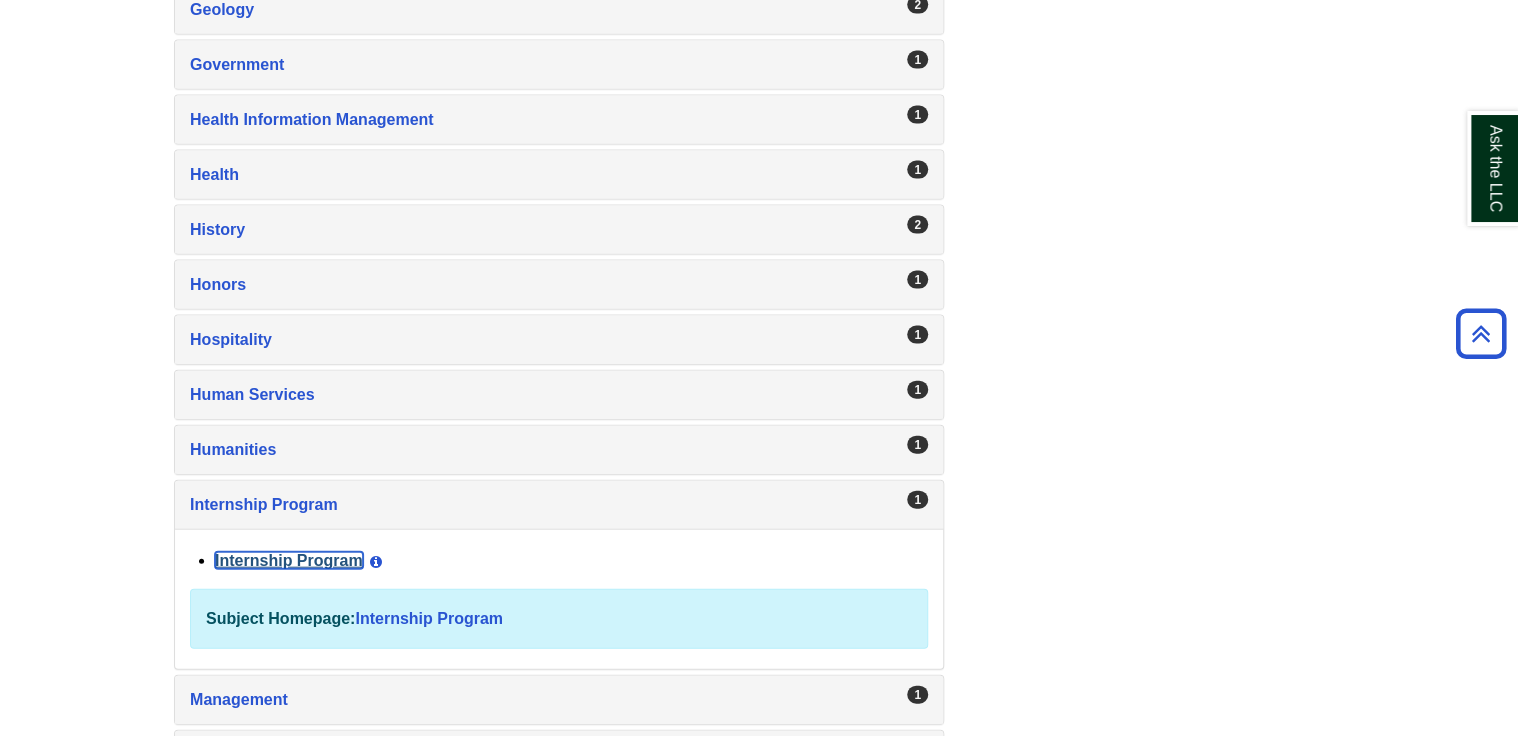 click on "Internship Program" at bounding box center [289, 560] 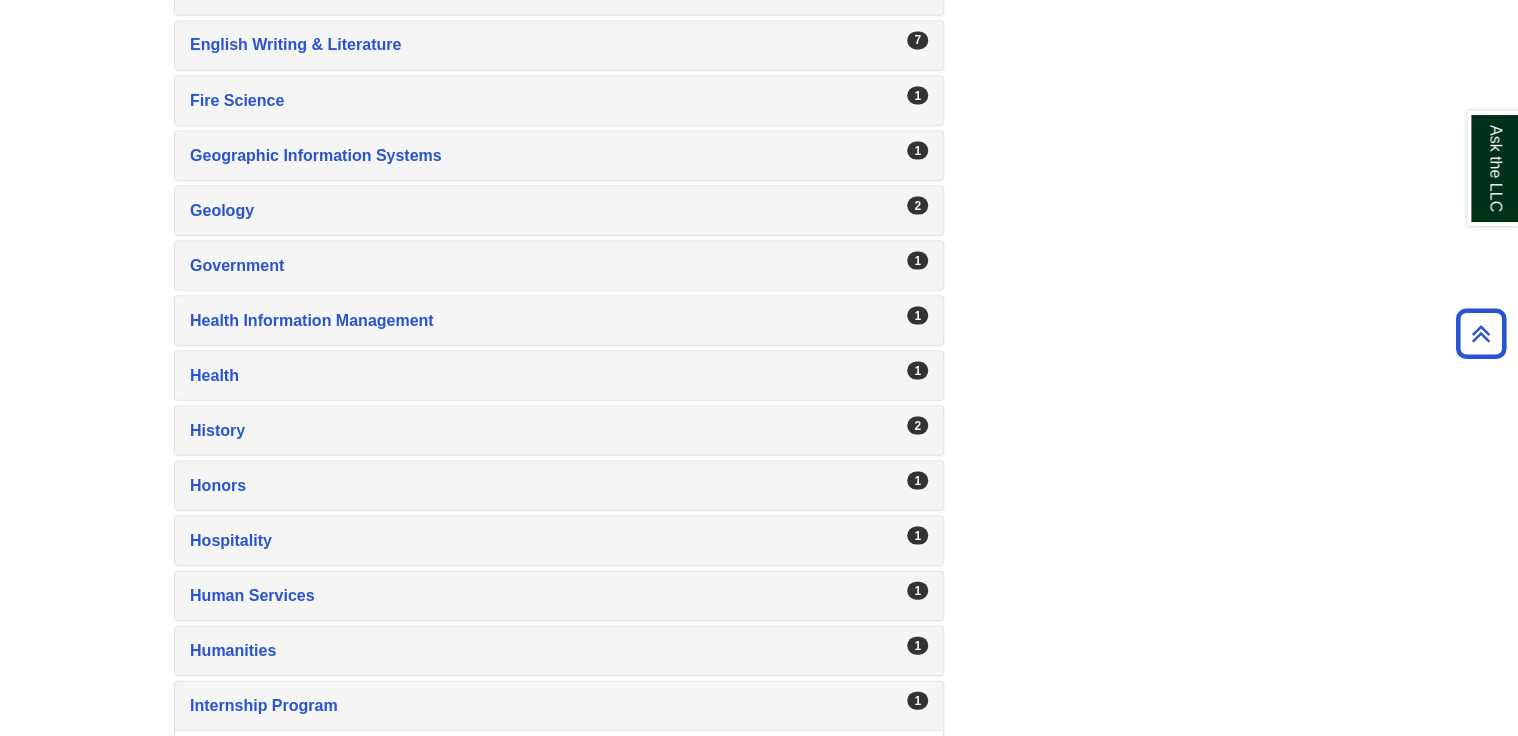 scroll, scrollTop: 1781, scrollLeft: 0, axis: vertical 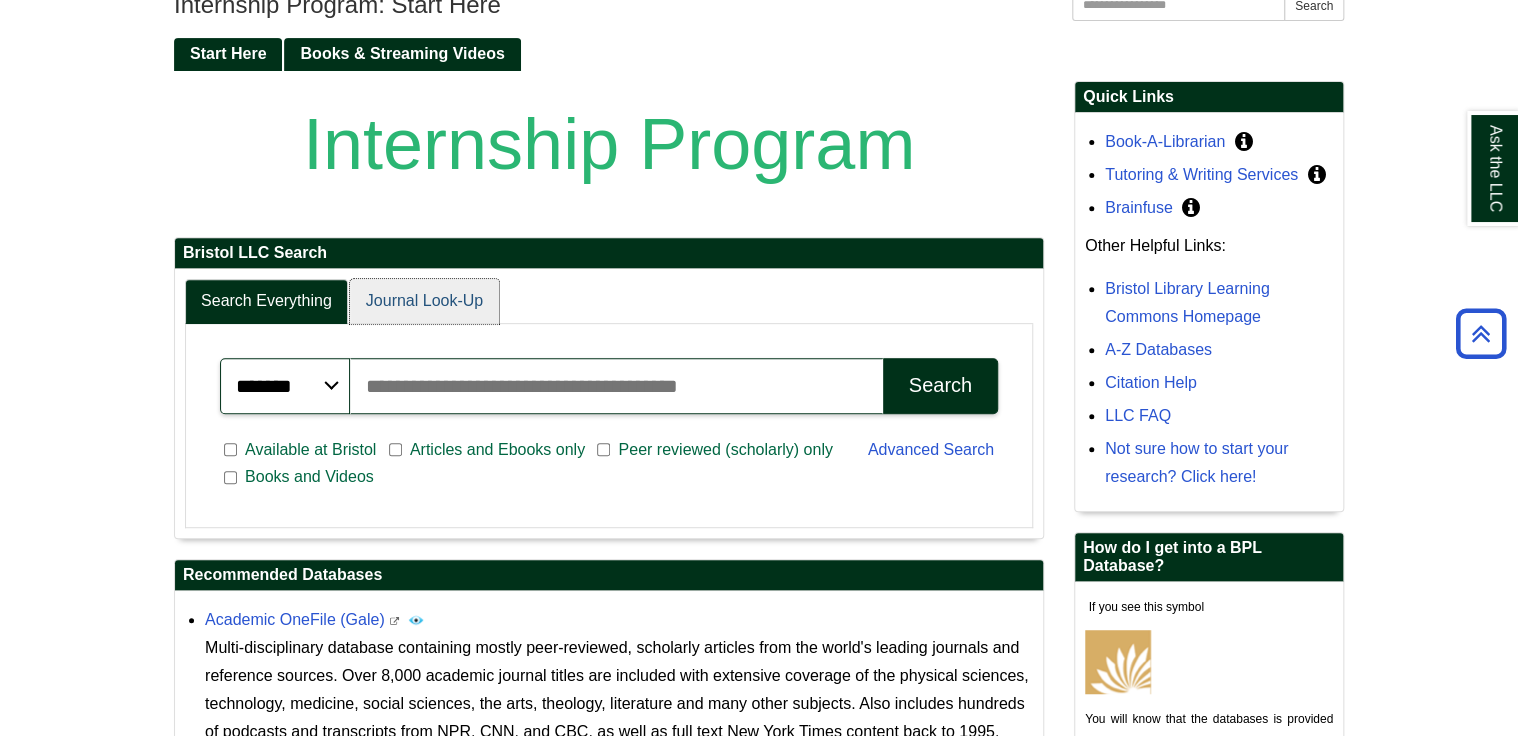 click on "Journal Look-Up" at bounding box center [424, 301] 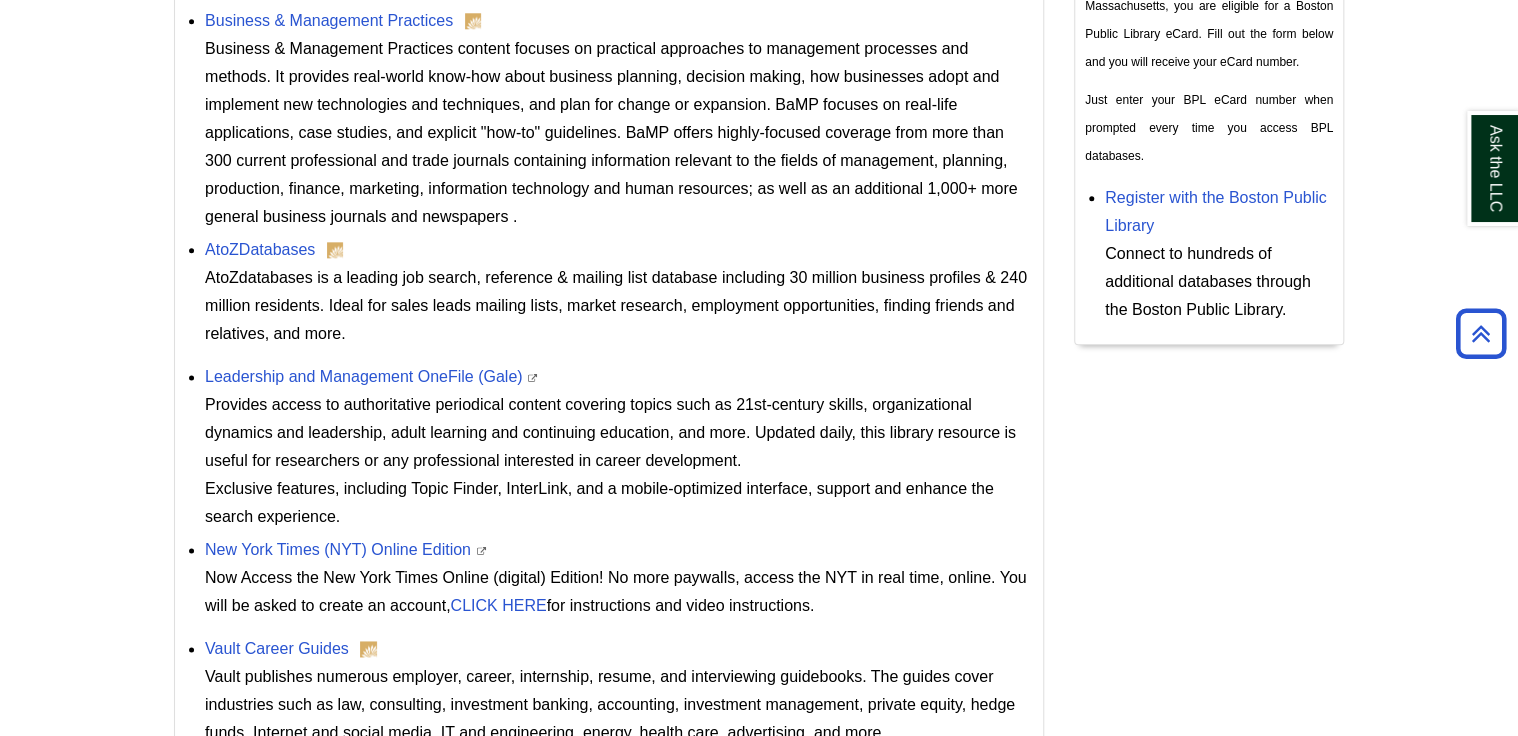 scroll, scrollTop: 1047, scrollLeft: 0, axis: vertical 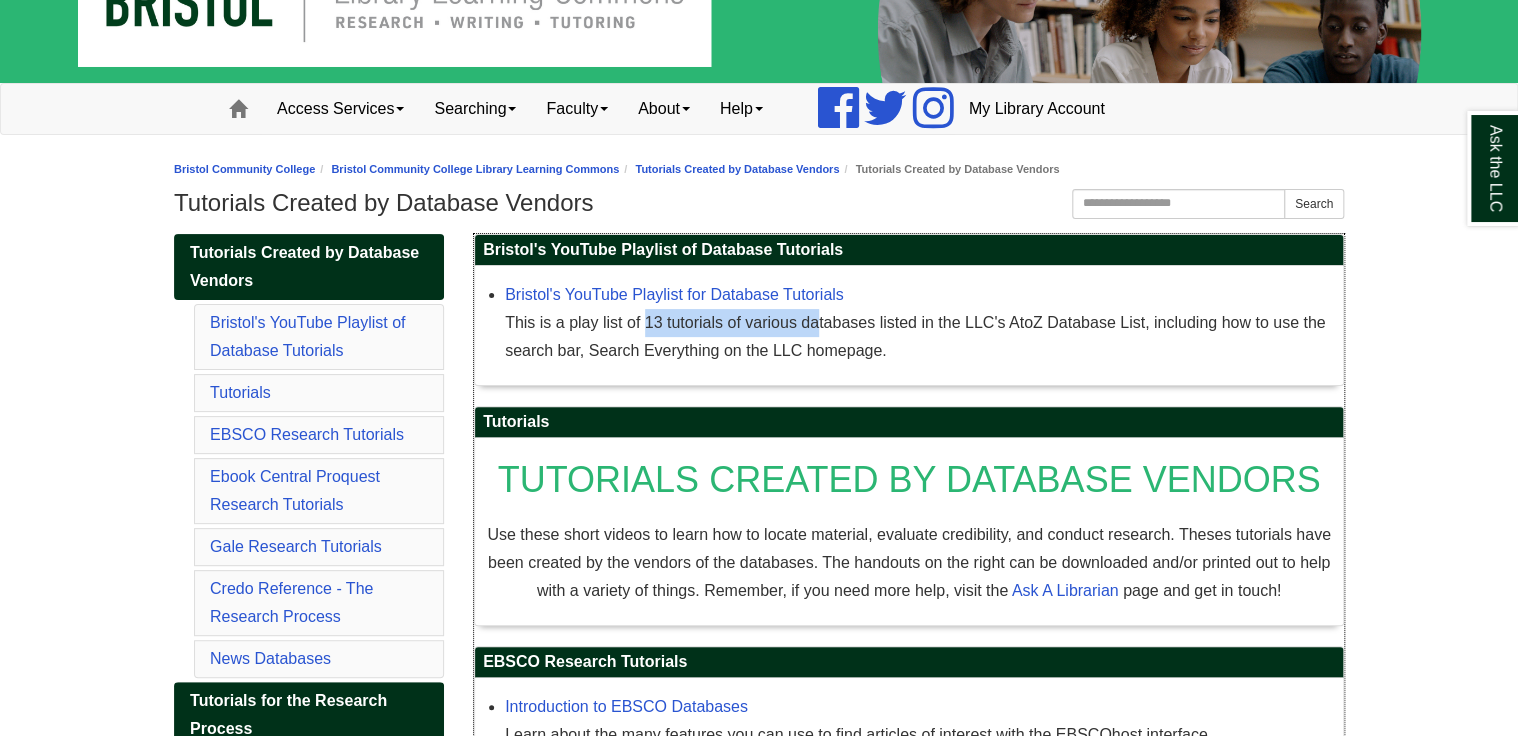 drag, startPoint x: 572, startPoint y: 326, endPoint x: 725, endPoint y: 333, distance: 153.16005 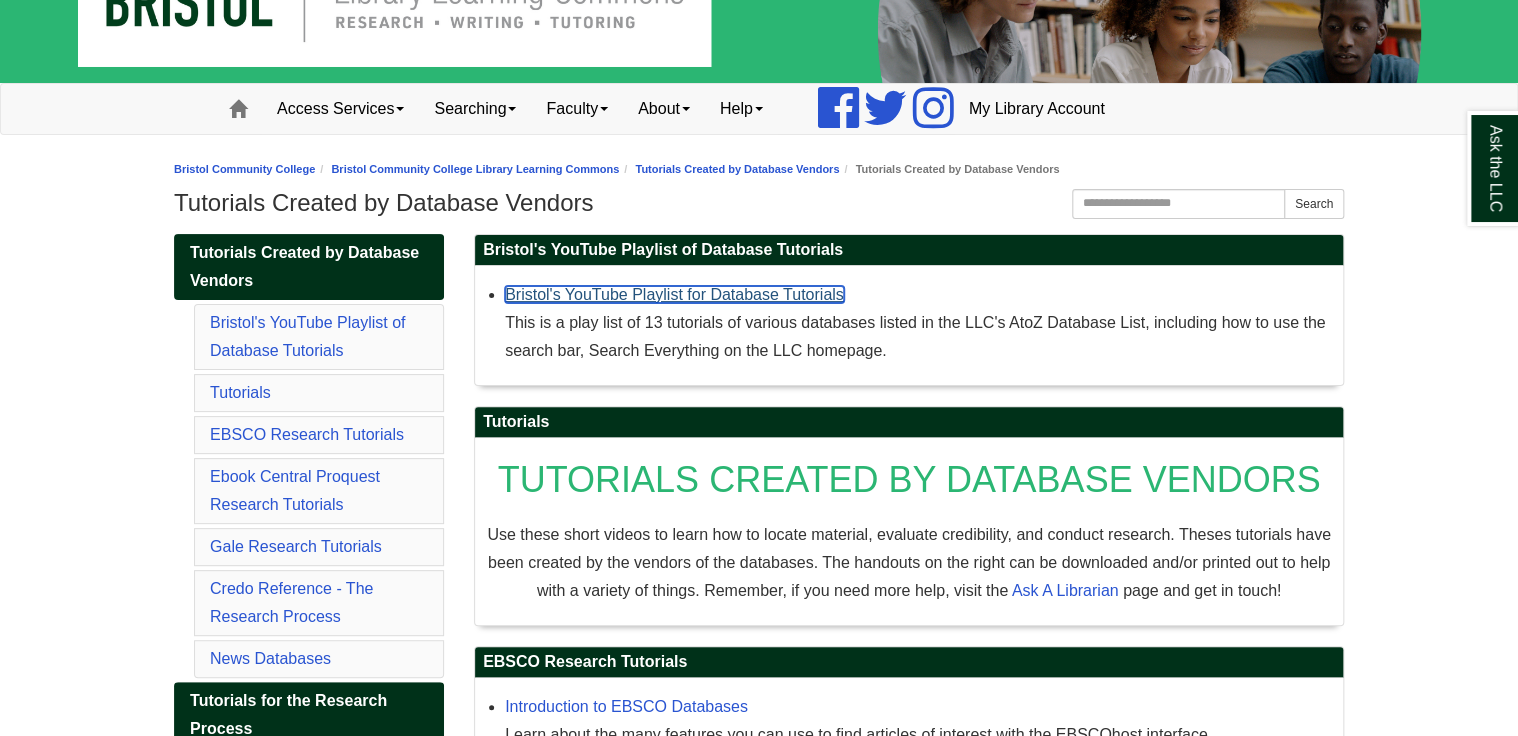 click on "Bristol's YouTube Playlist for Database Tutorials" at bounding box center (674, 294) 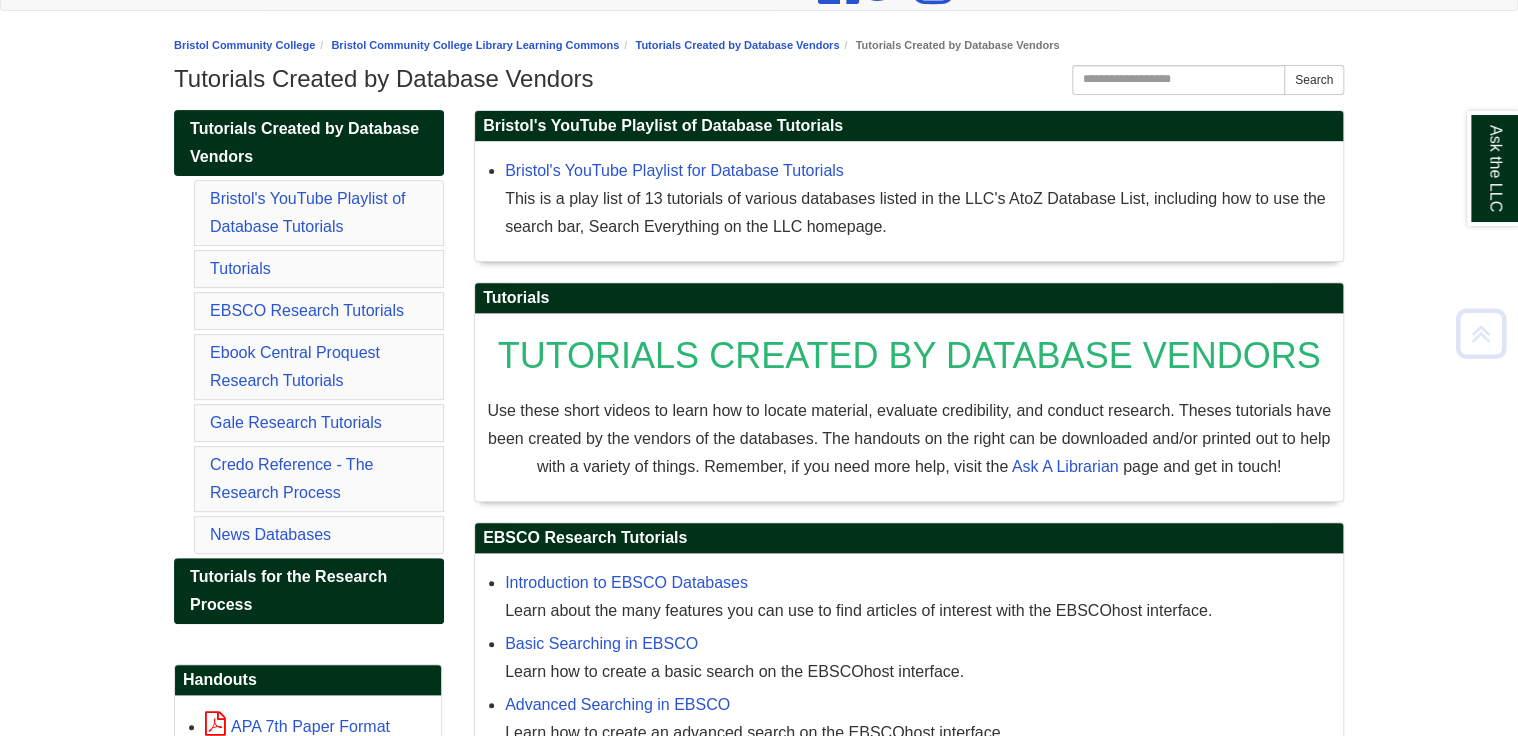 scroll, scrollTop: 44, scrollLeft: 0, axis: vertical 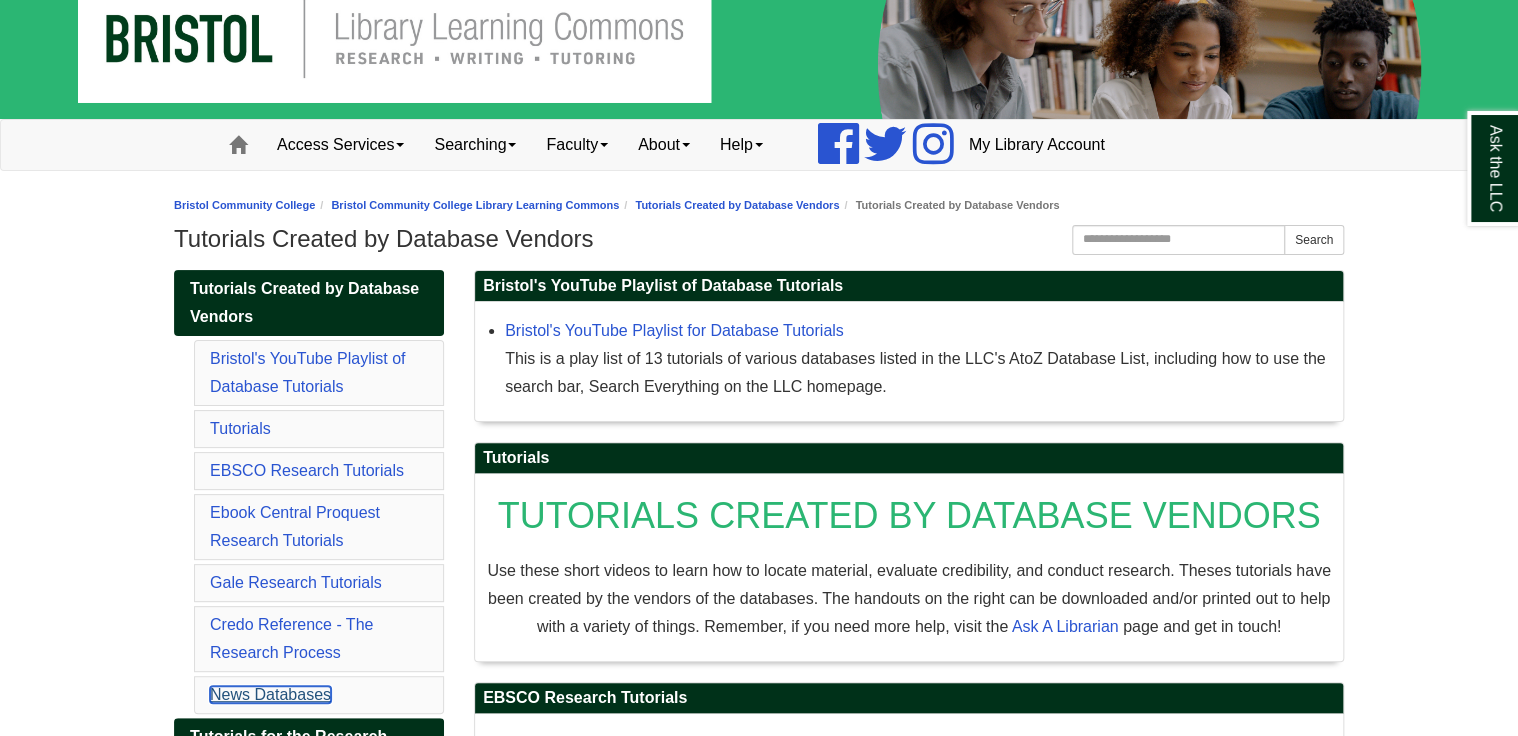 click on "News Databases" at bounding box center [270, 694] 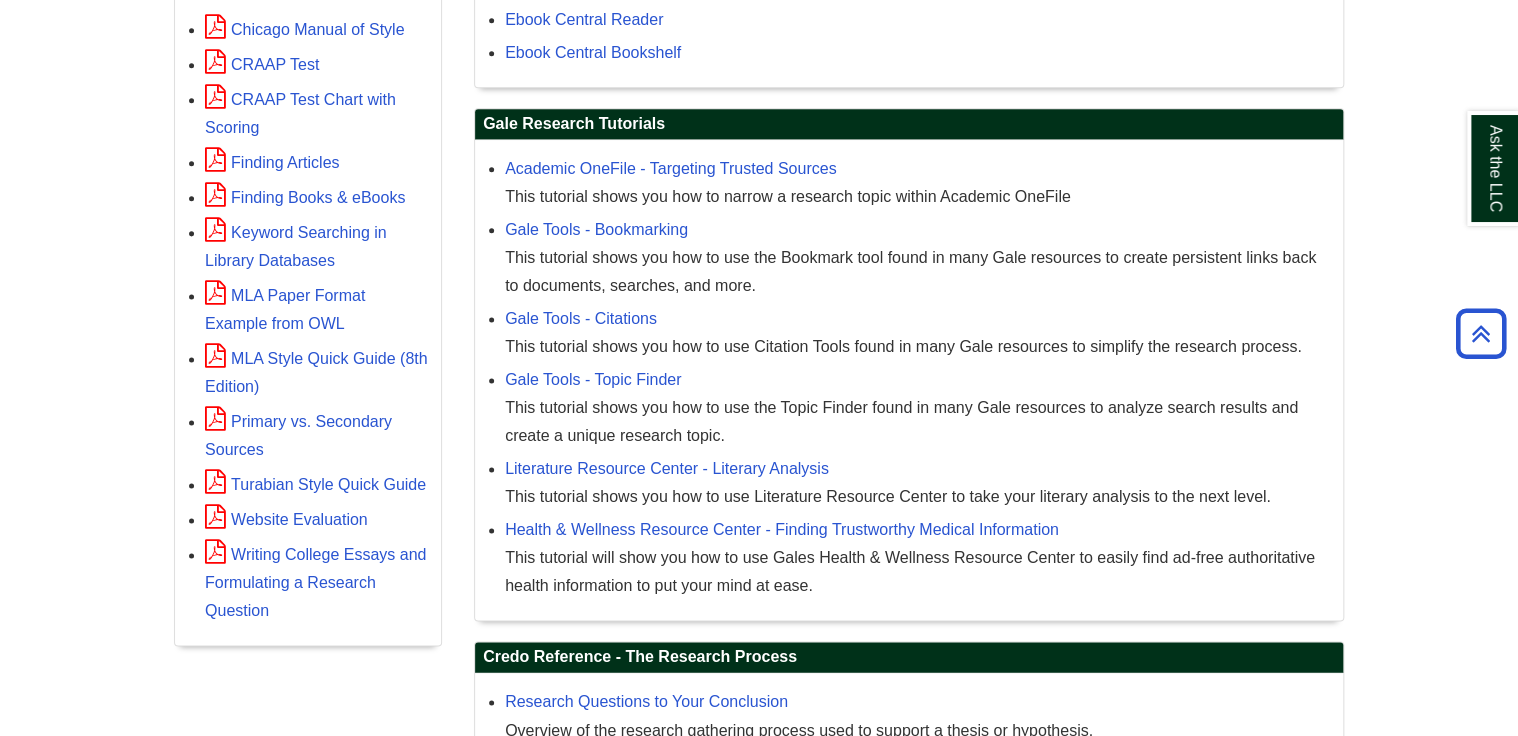scroll, scrollTop: 1164, scrollLeft: 0, axis: vertical 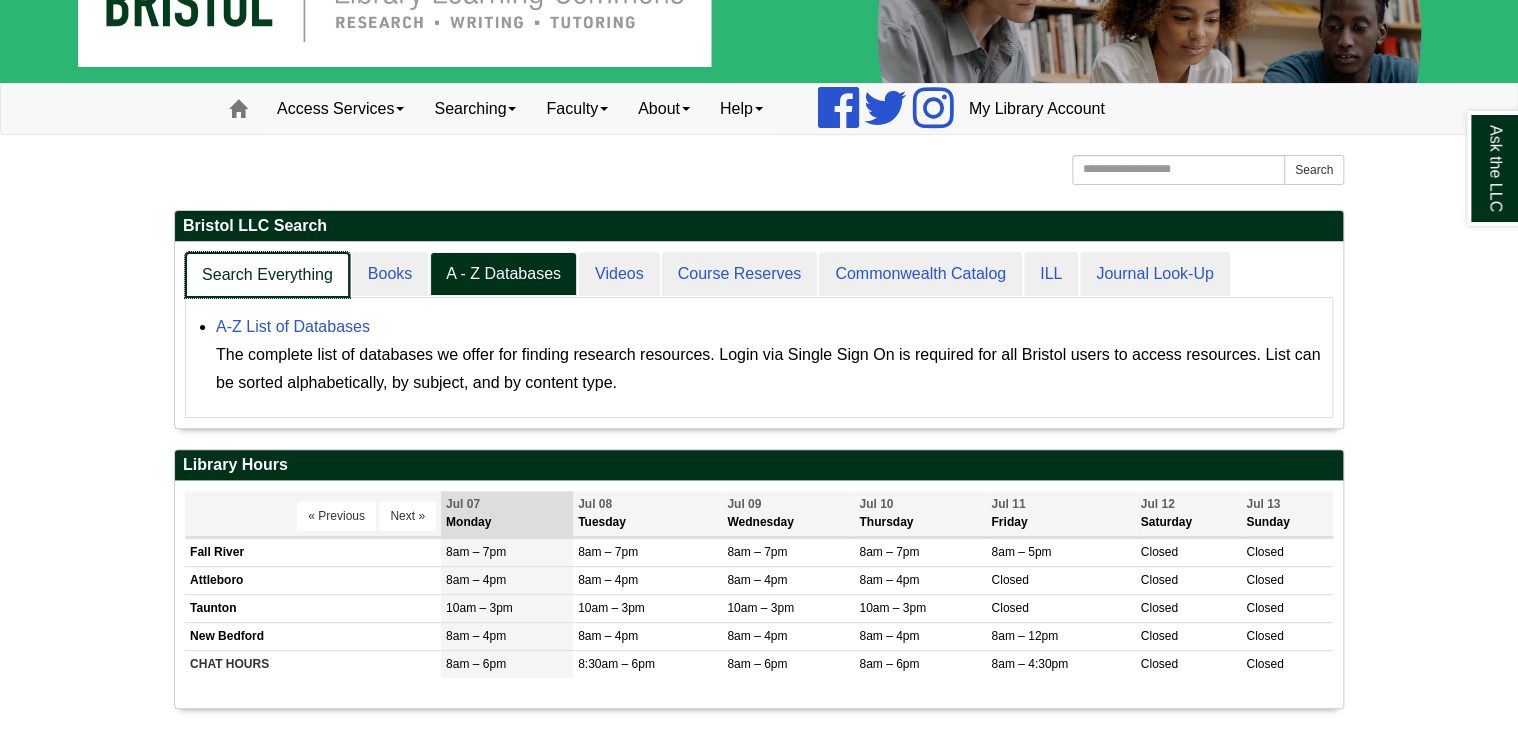 click on "Search Everything" at bounding box center [267, 275] 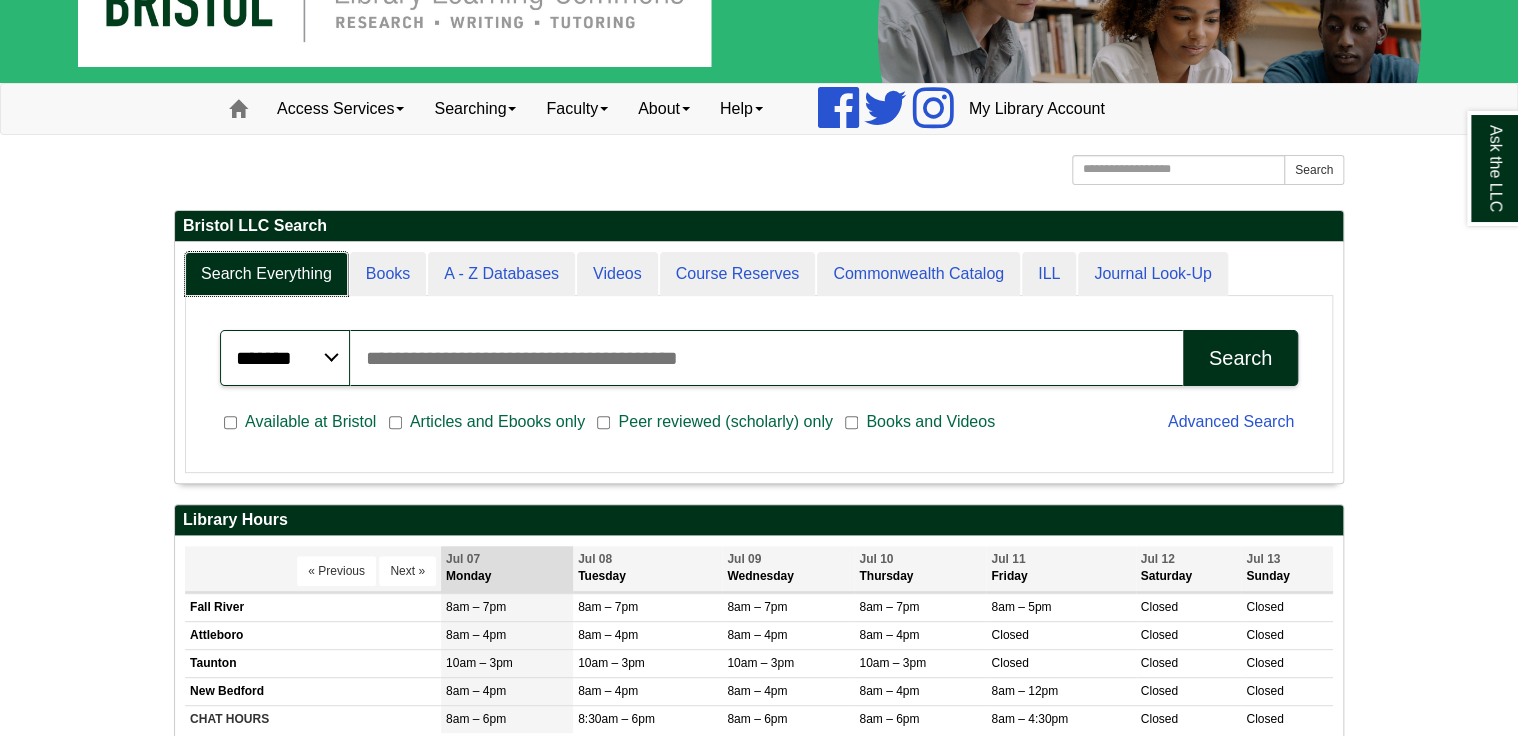 scroll, scrollTop: 240, scrollLeft: 1168, axis: both 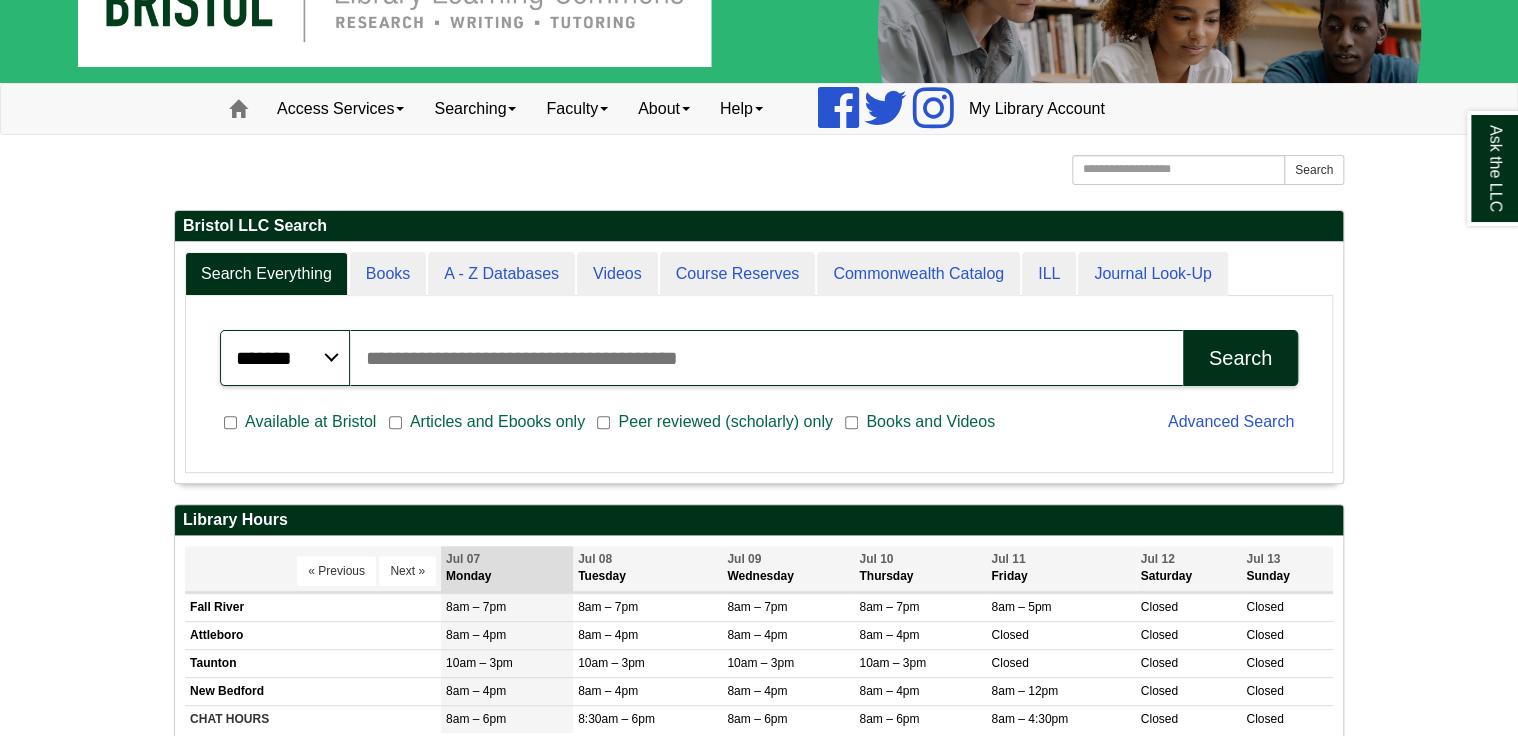 click on "Search articles, books, journals & more" at bounding box center (766, 358) 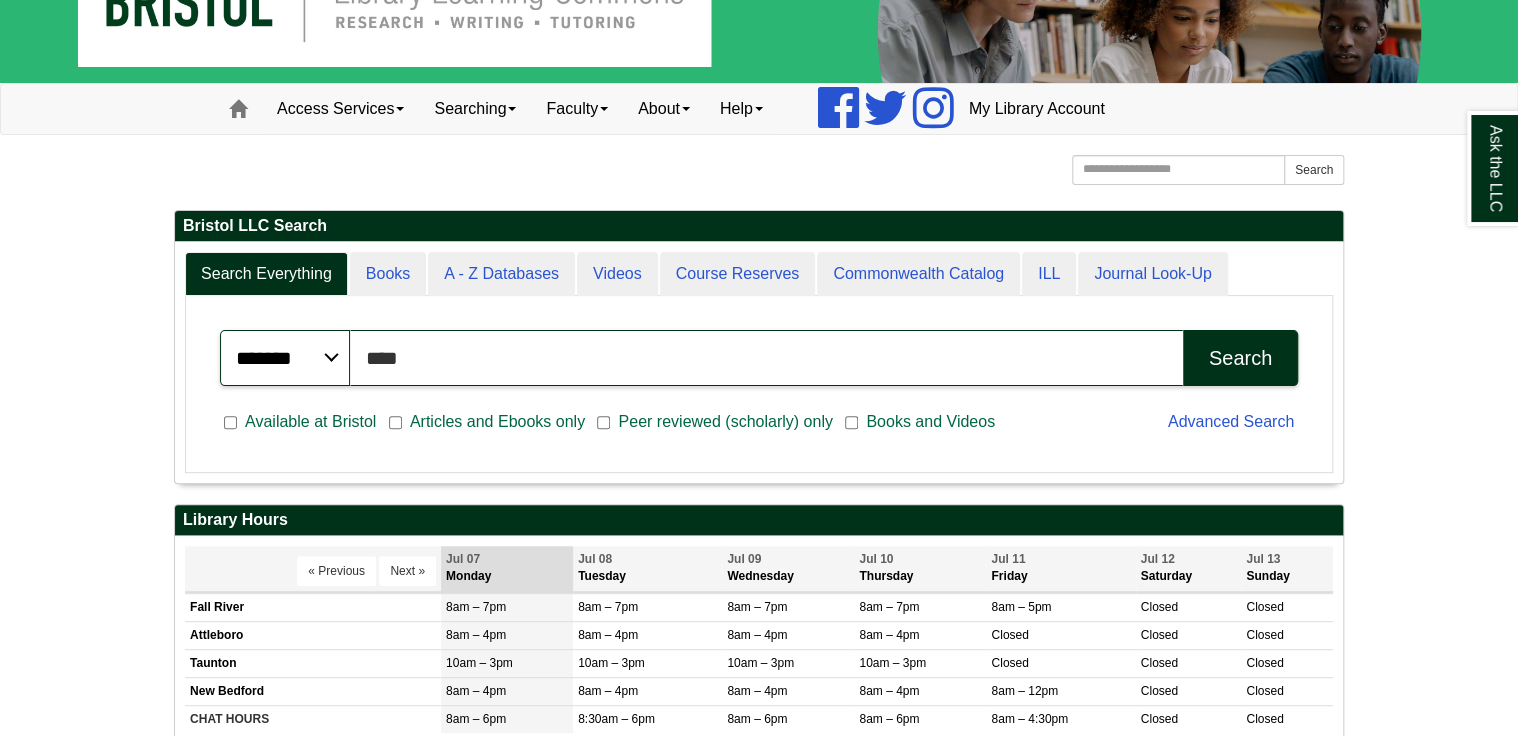 click on "Search" at bounding box center (1240, 358) 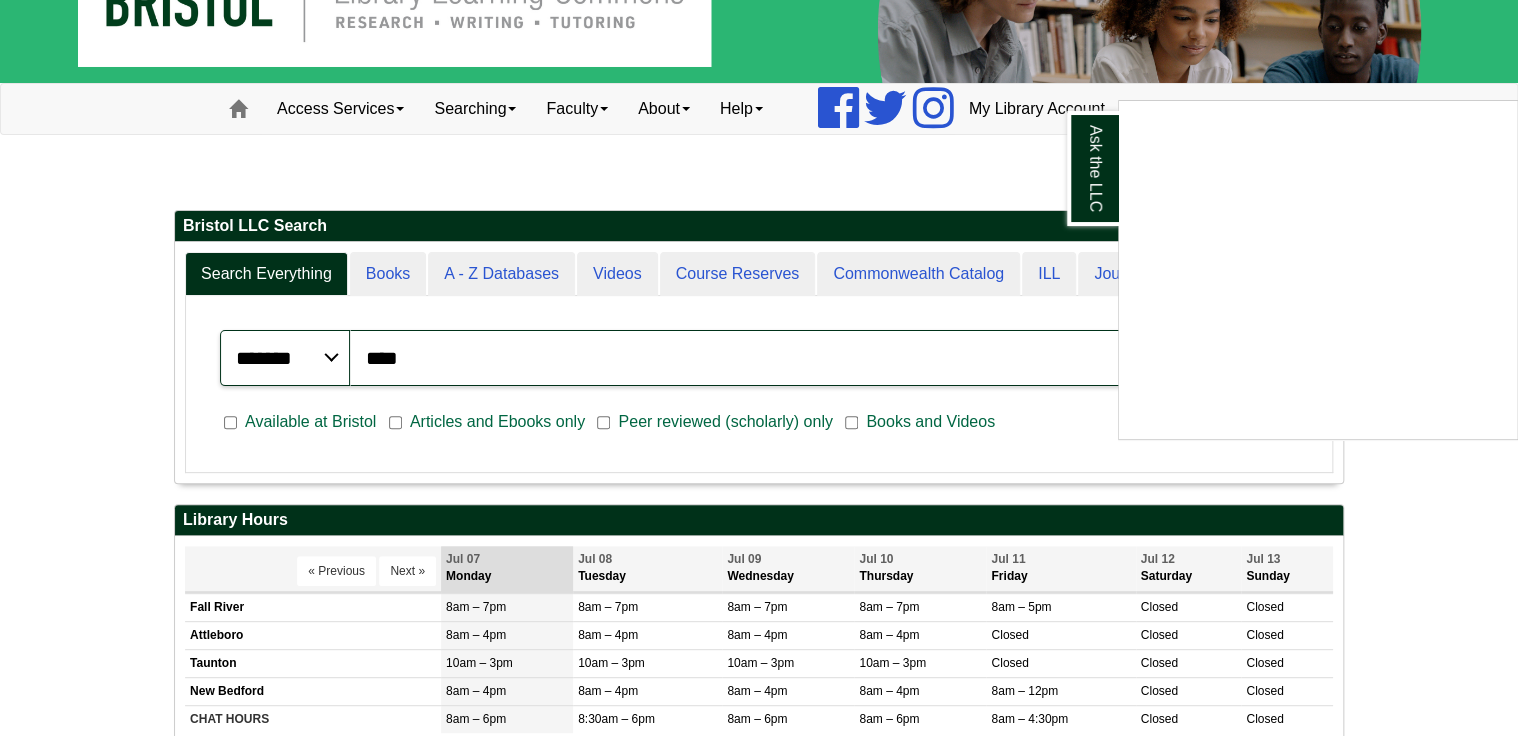 drag, startPoint x: 558, startPoint y: 367, endPoint x: 334, endPoint y: 359, distance: 224.1428 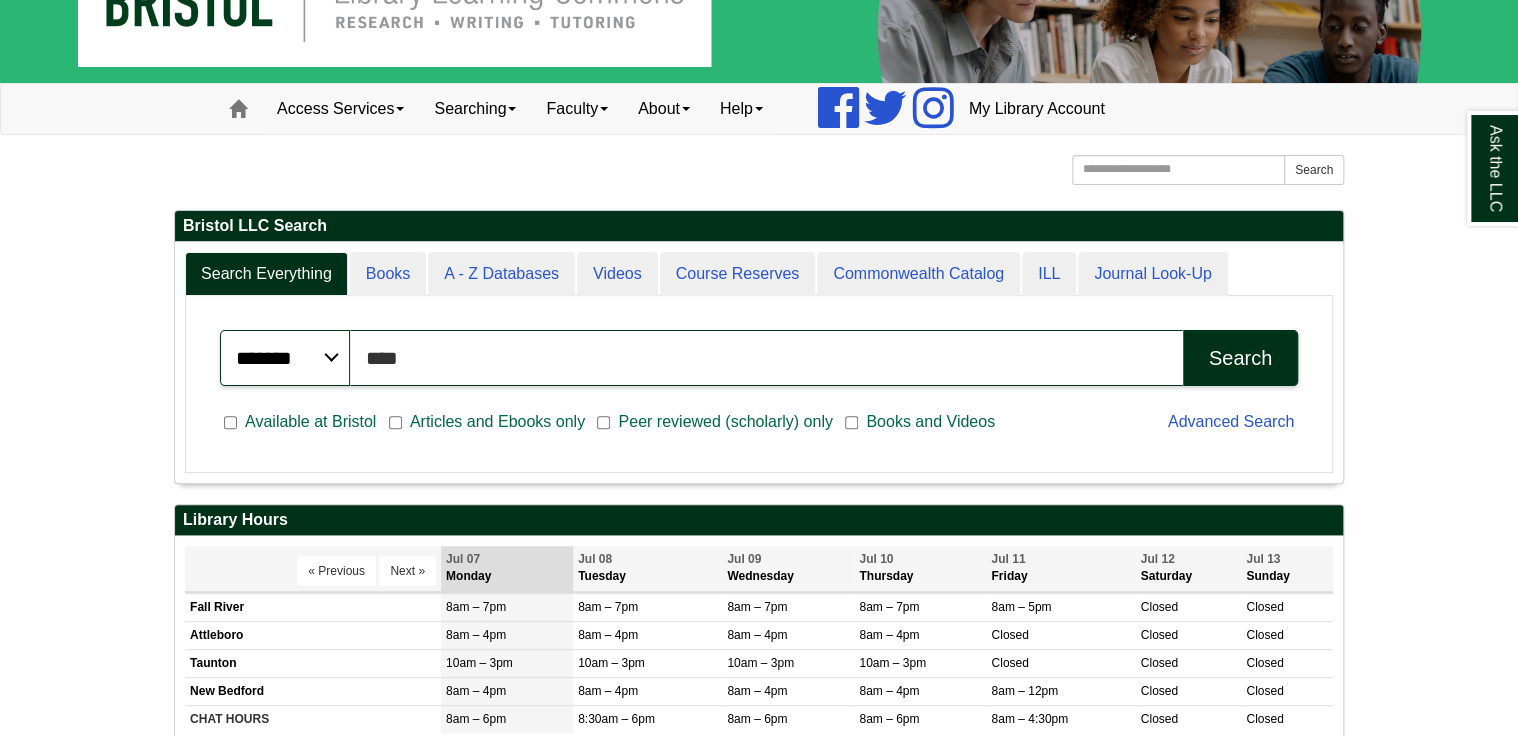 drag, startPoint x: 372, startPoint y: 358, endPoint x: 406, endPoint y: 358, distance: 34 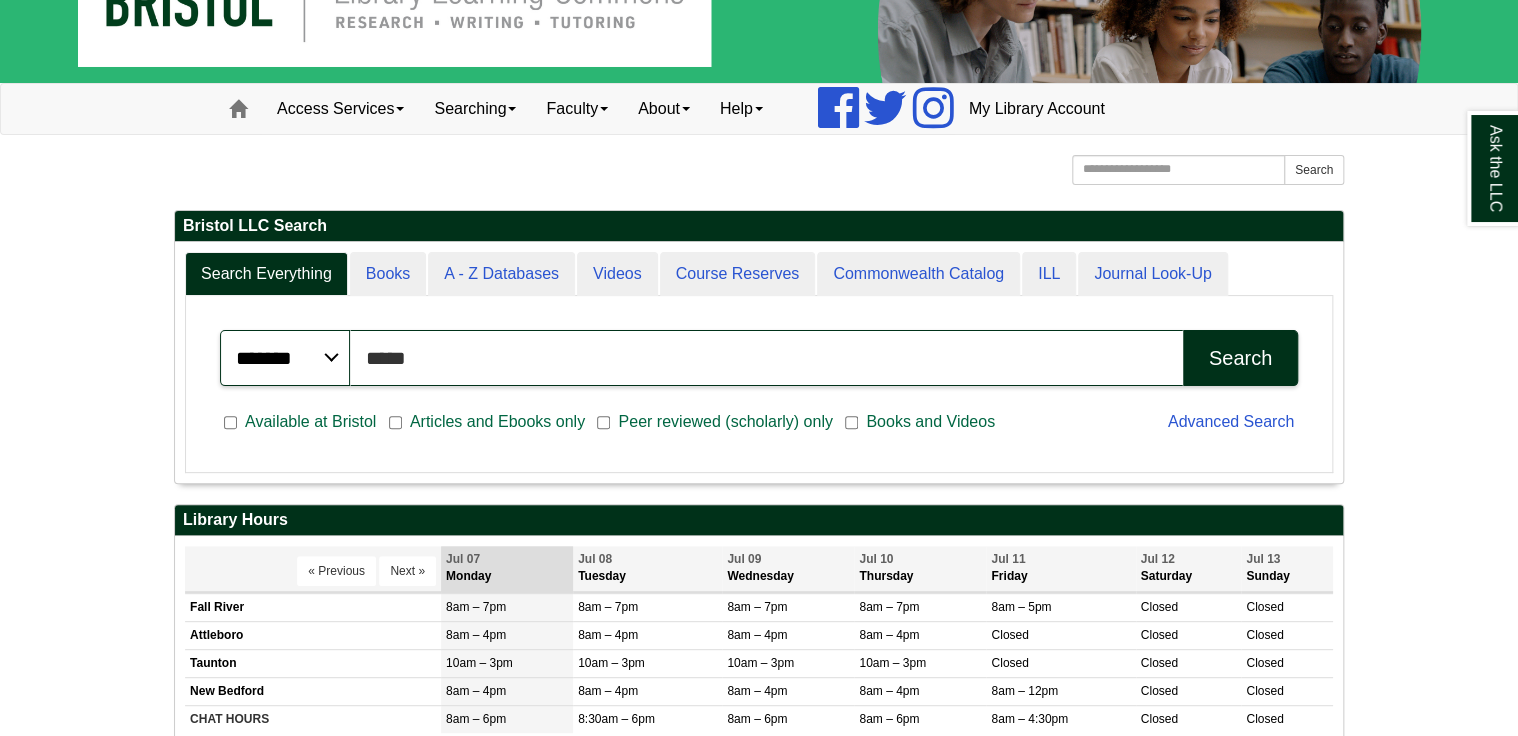 type on "****" 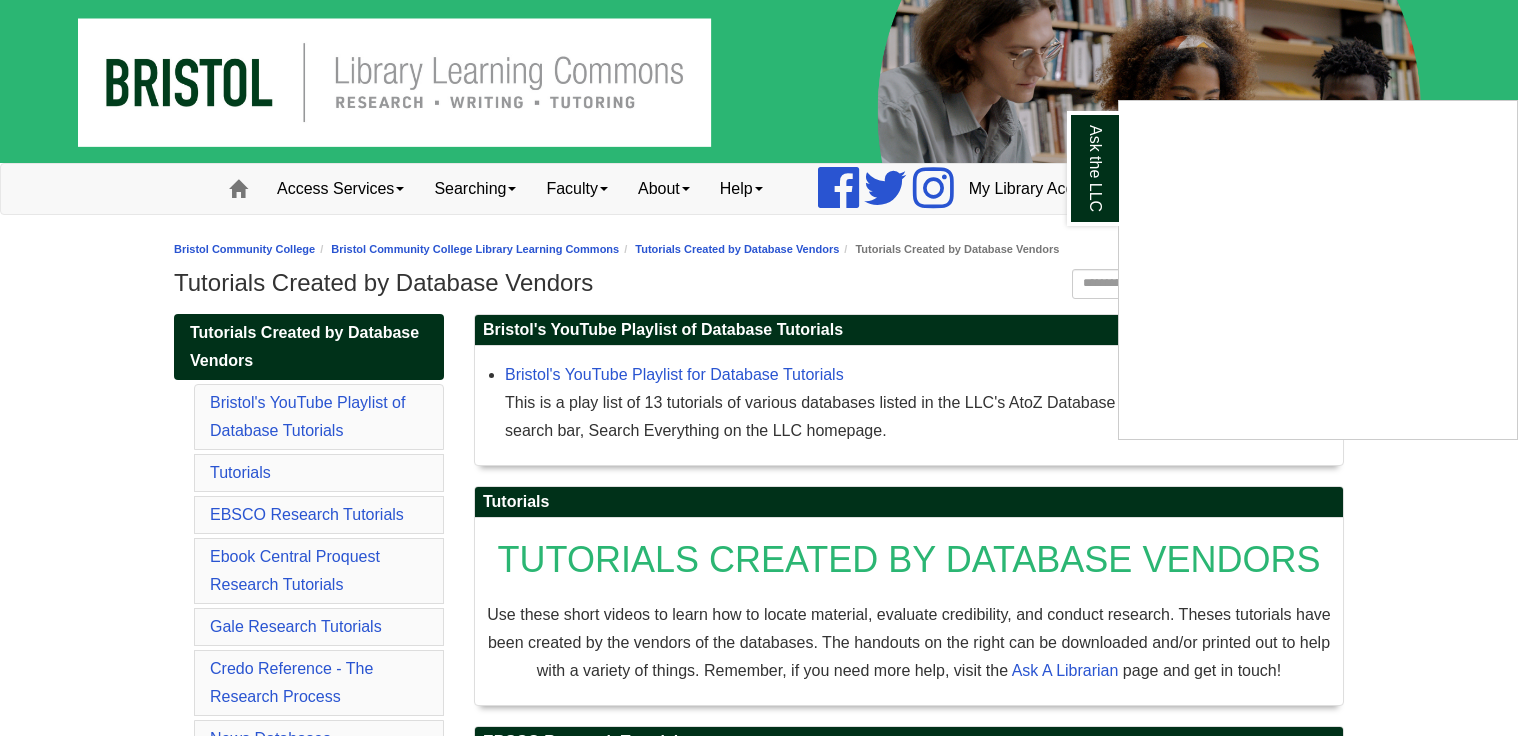 scroll, scrollTop: 0, scrollLeft: 0, axis: both 